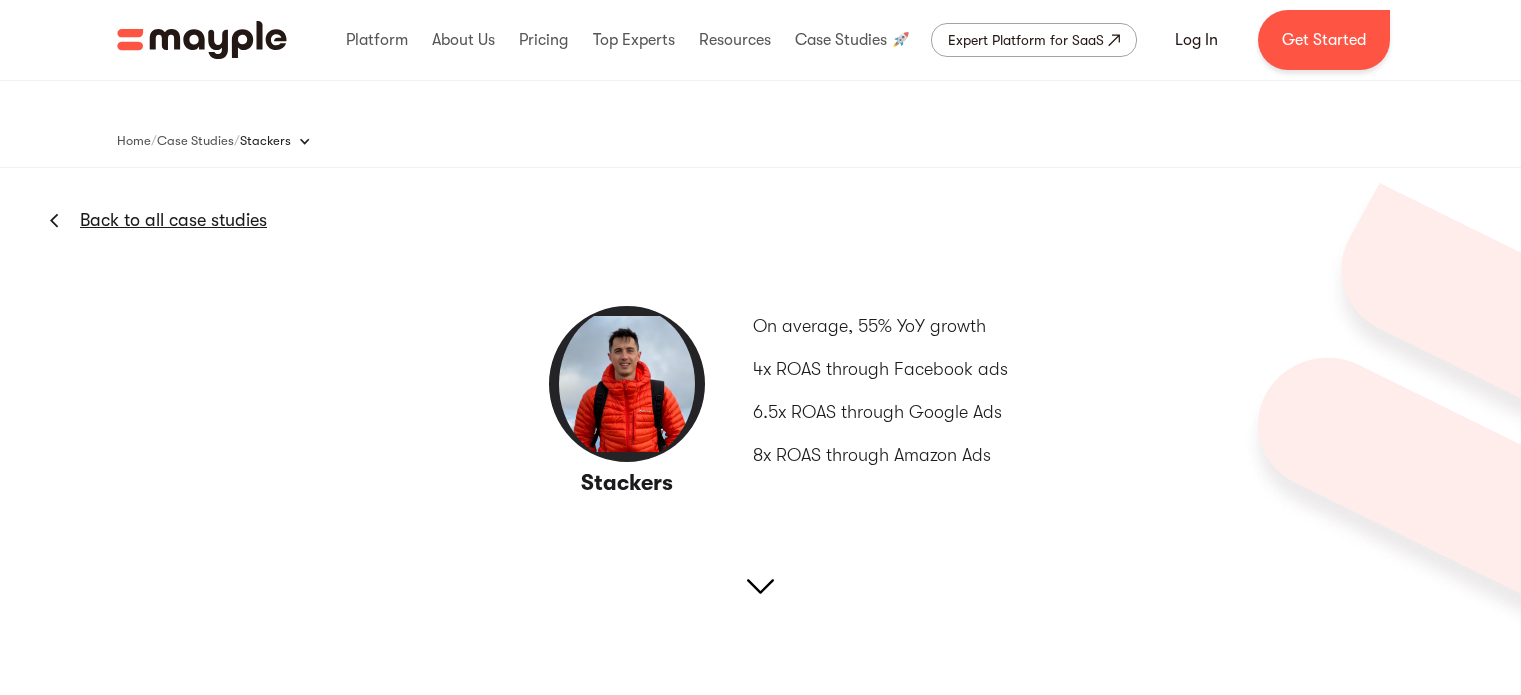 scroll, scrollTop: 0, scrollLeft: 0, axis: both 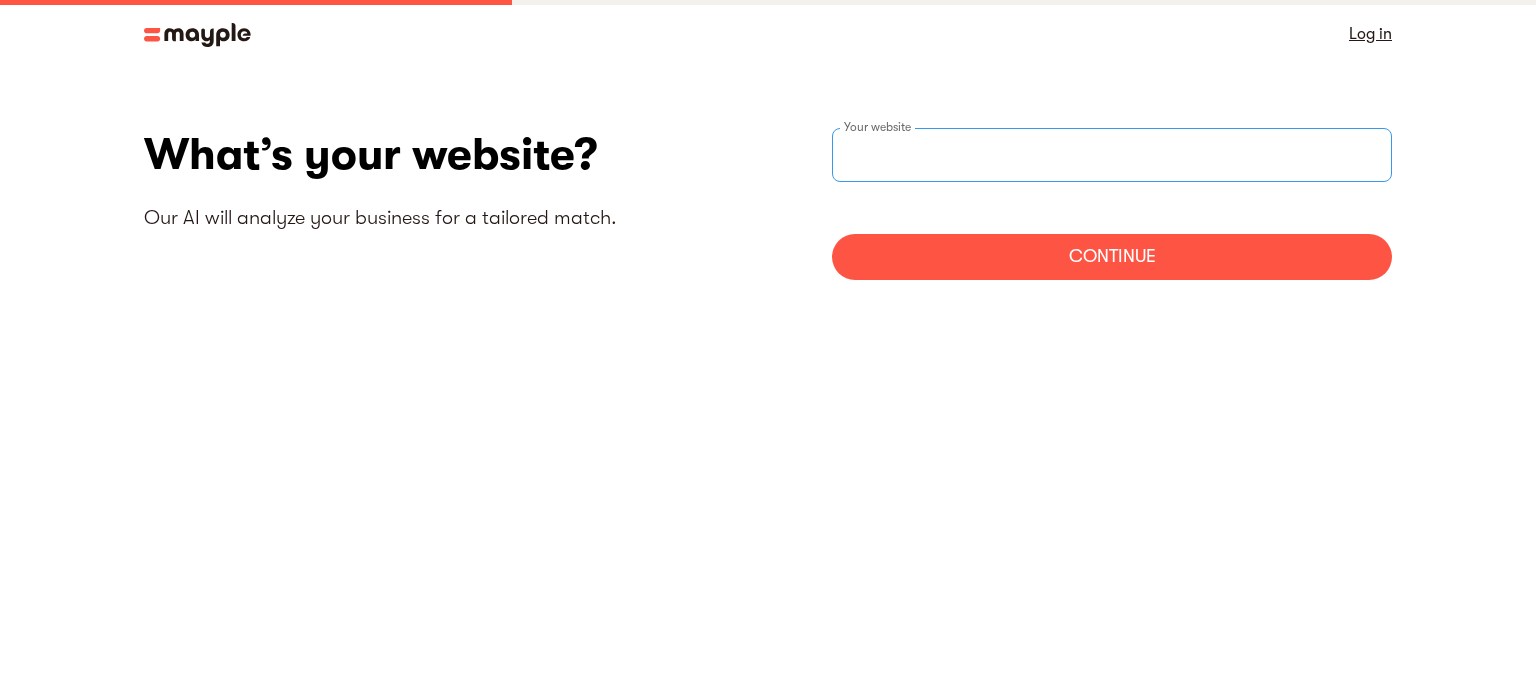 click at bounding box center (1112, 155) 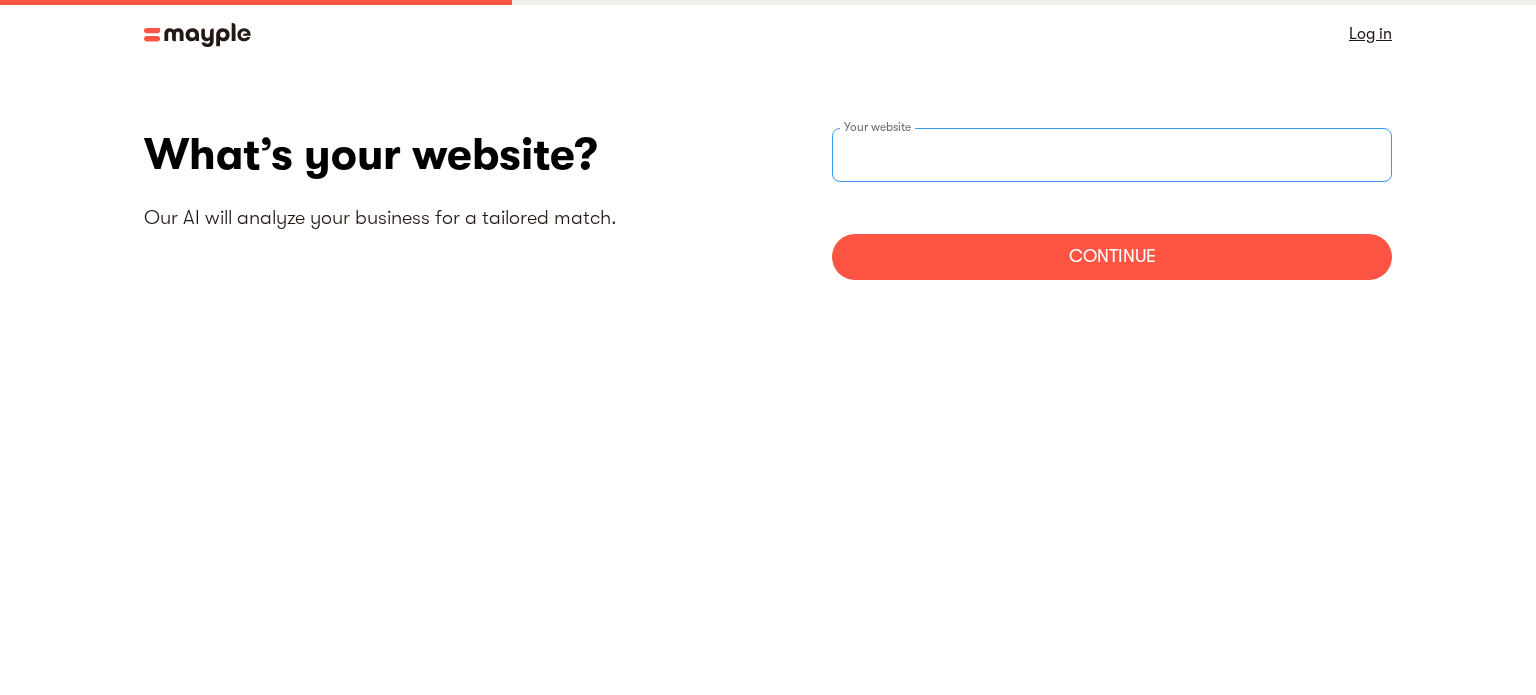 paste on "https://adeleforyoudubai.ae/en/" 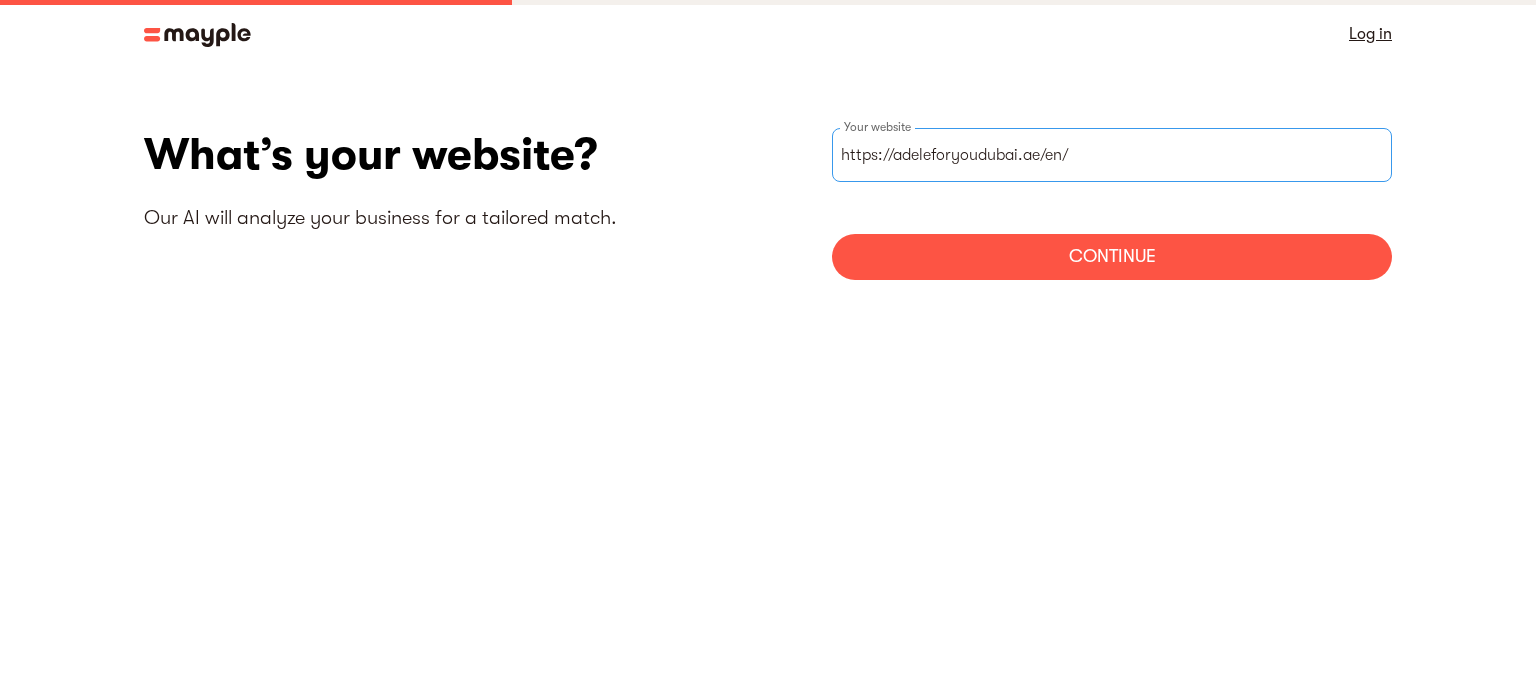 drag, startPoint x: 1073, startPoint y: 166, endPoint x: 1044, endPoint y: 183, distance: 33.61547 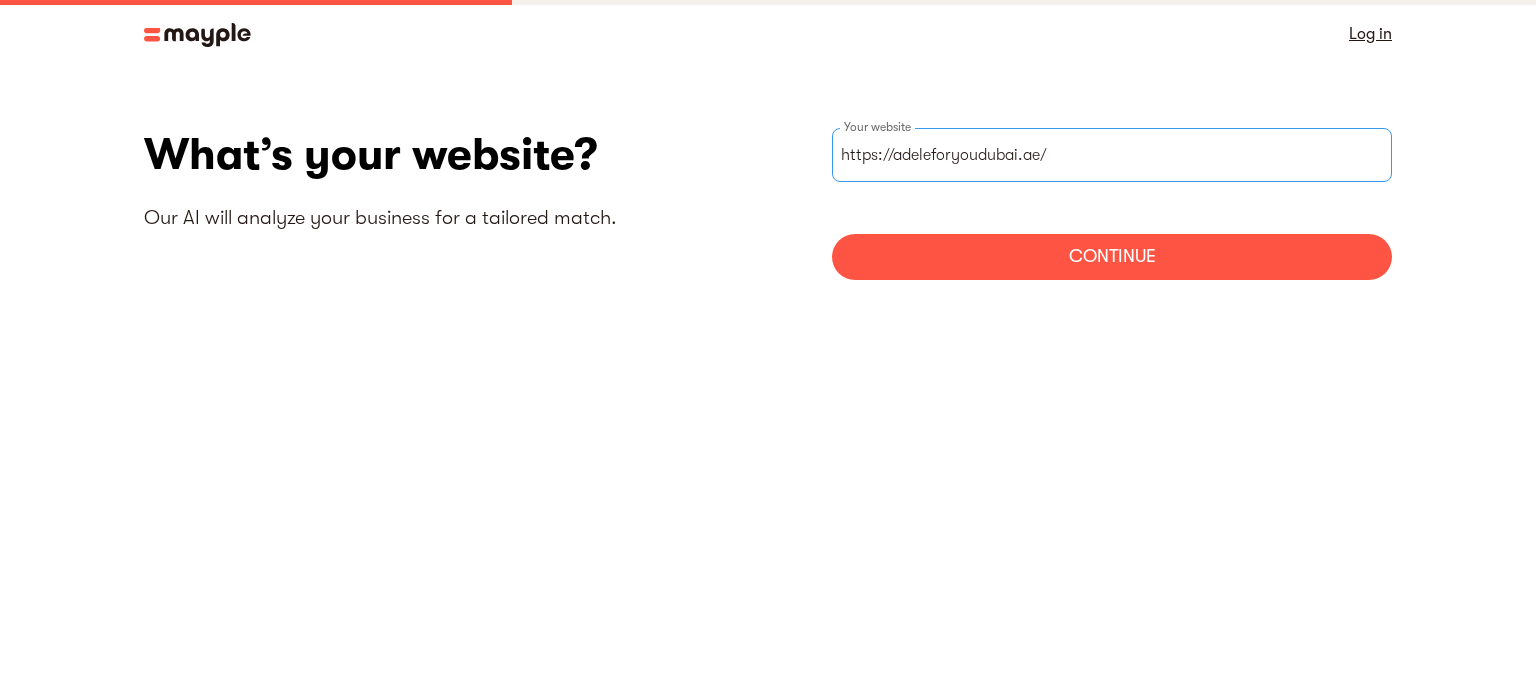 type on "https://[BRAND].ae/" 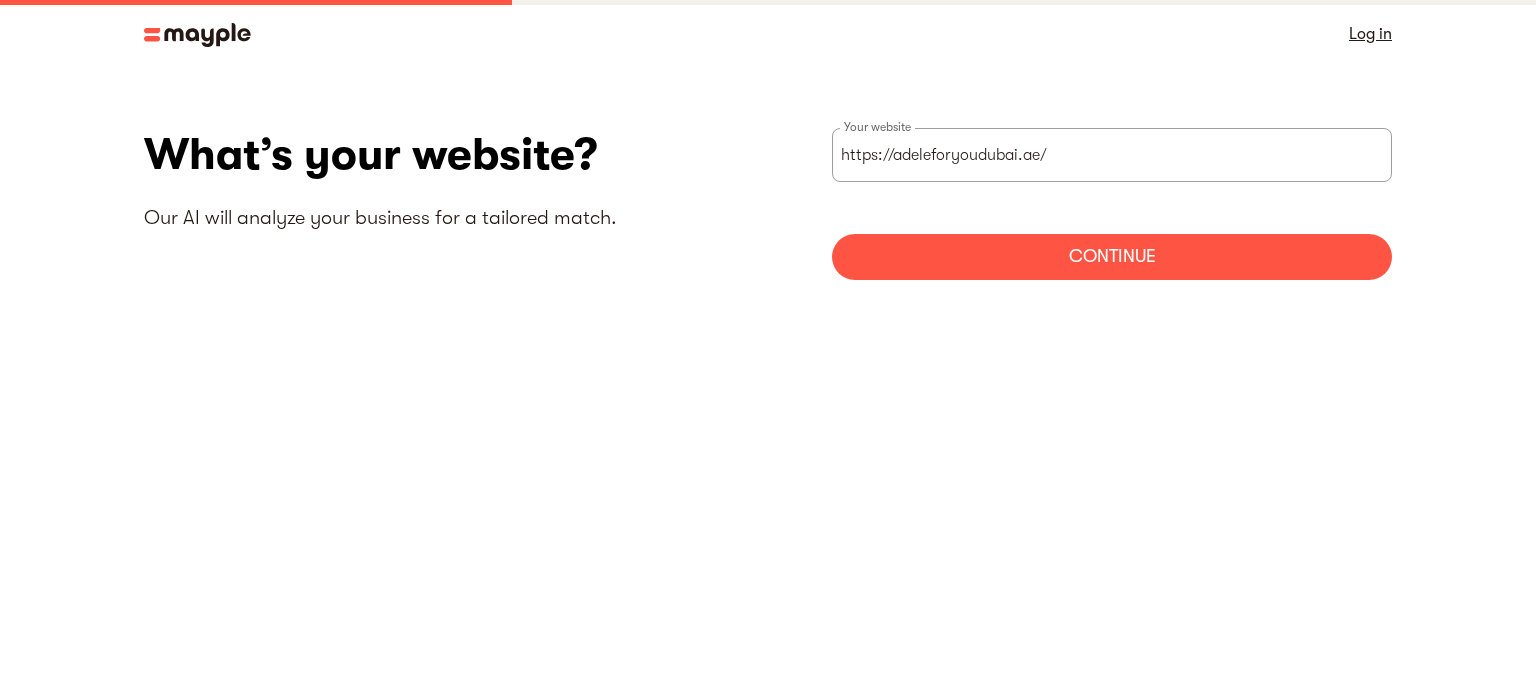 click on "Continue" at bounding box center [1112, 257] 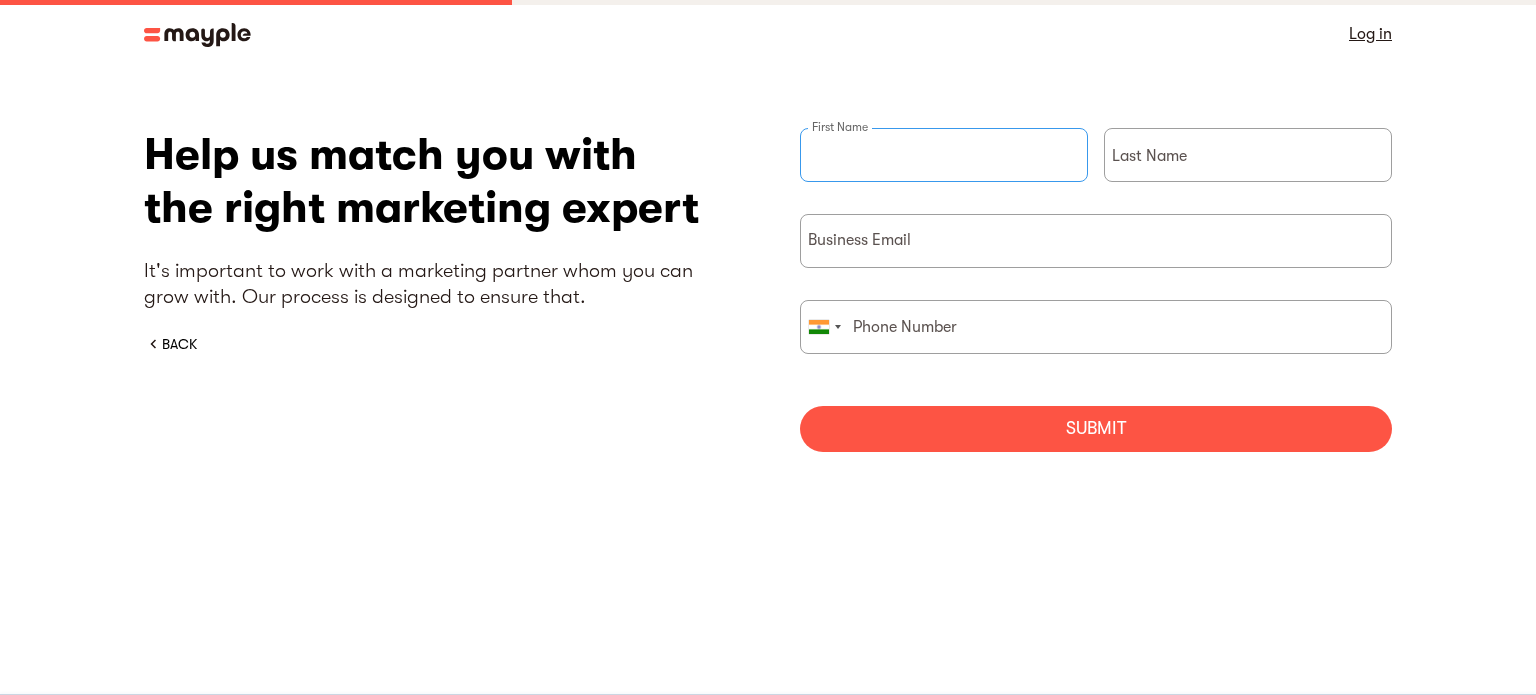 click at bounding box center [944, 155] 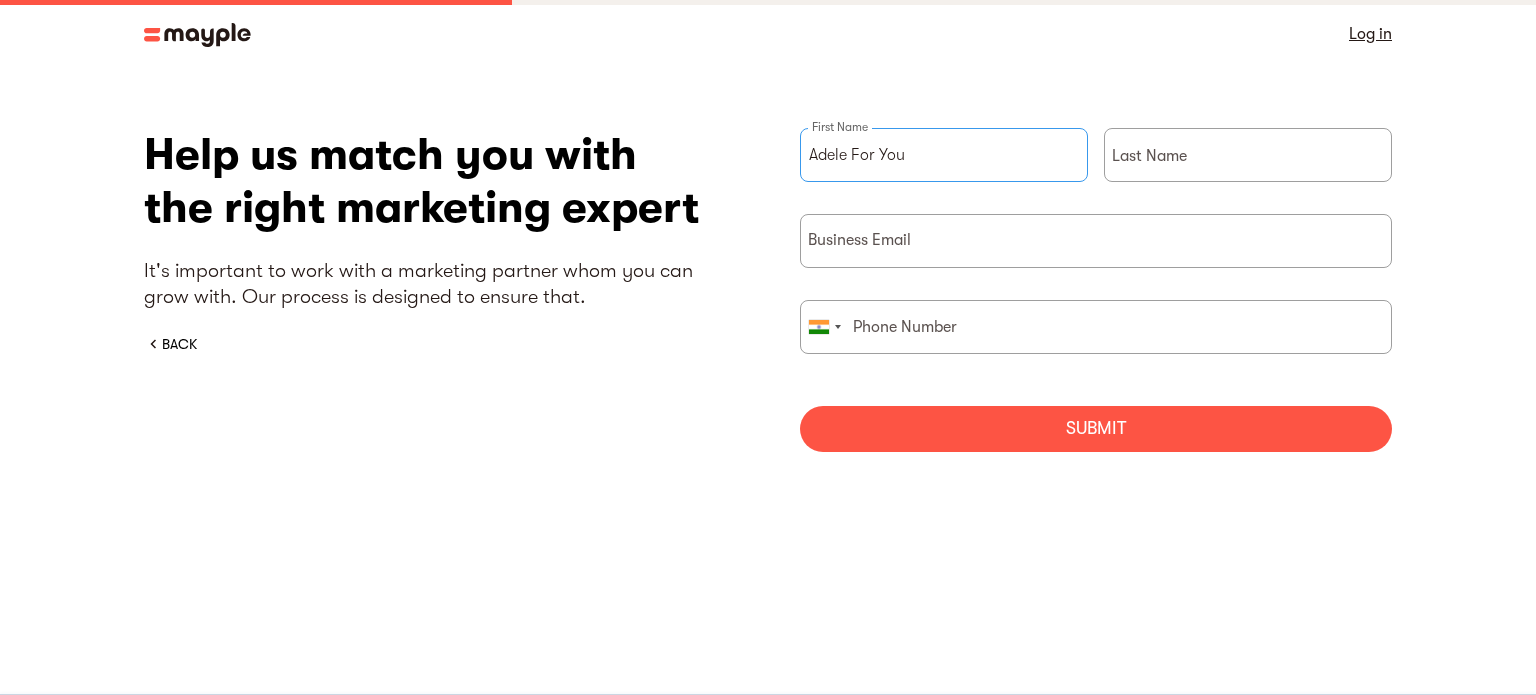 click on "[BRAND]" at bounding box center (944, 155) 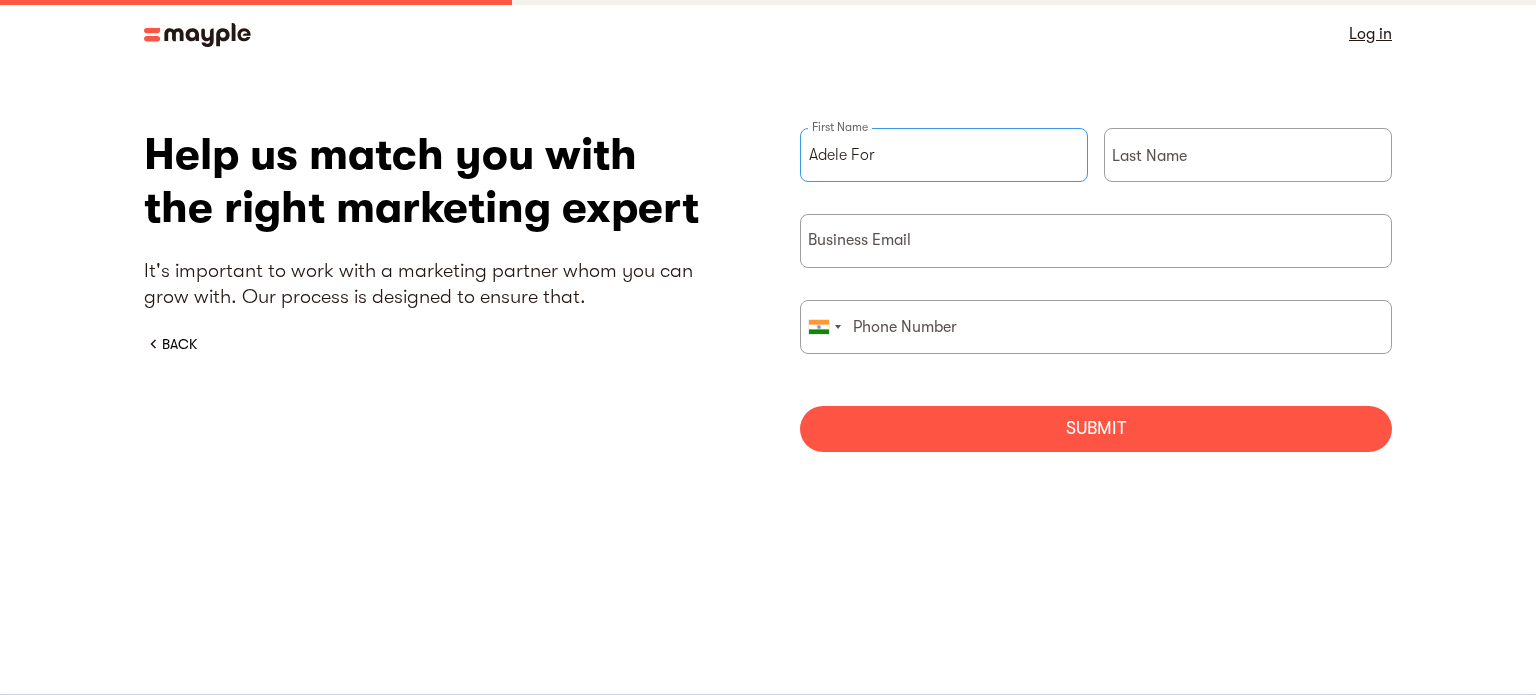 type on "Adele For" 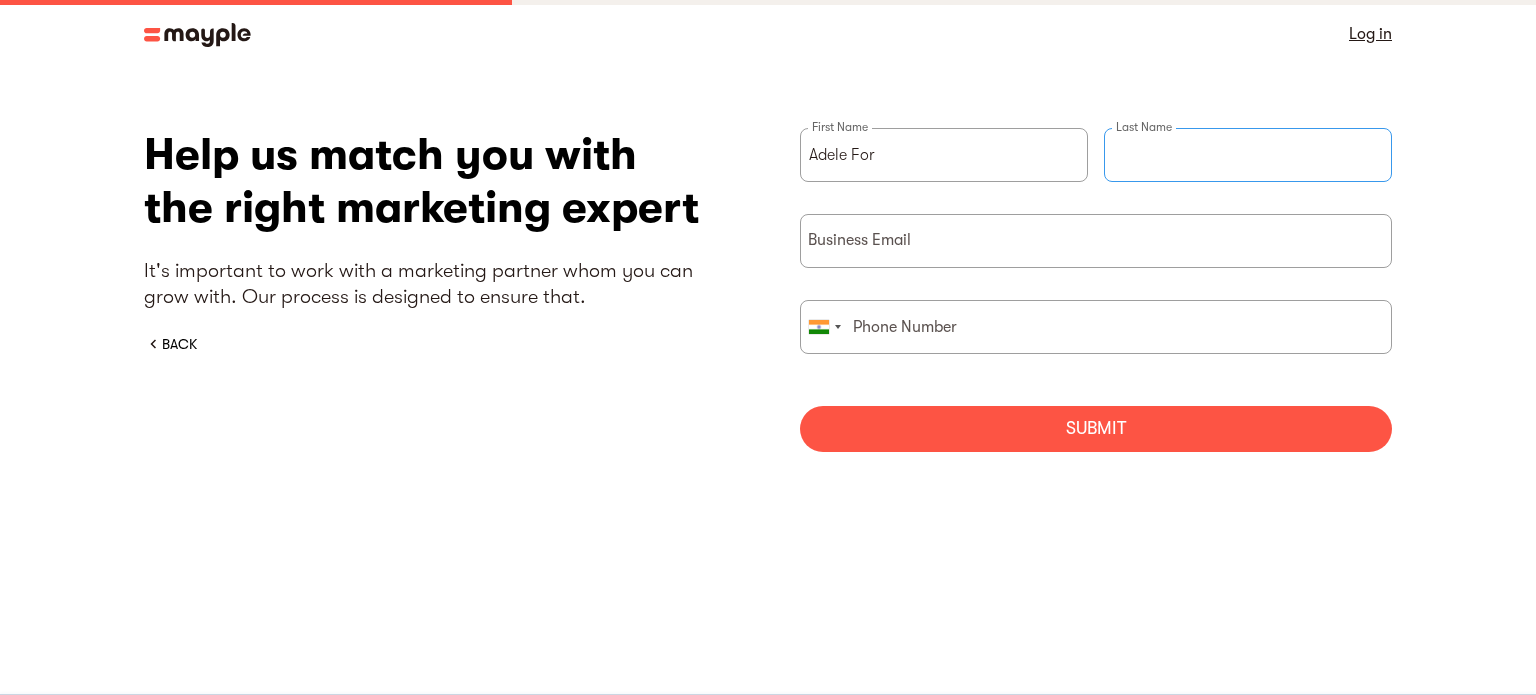 click at bounding box center [1248, 155] 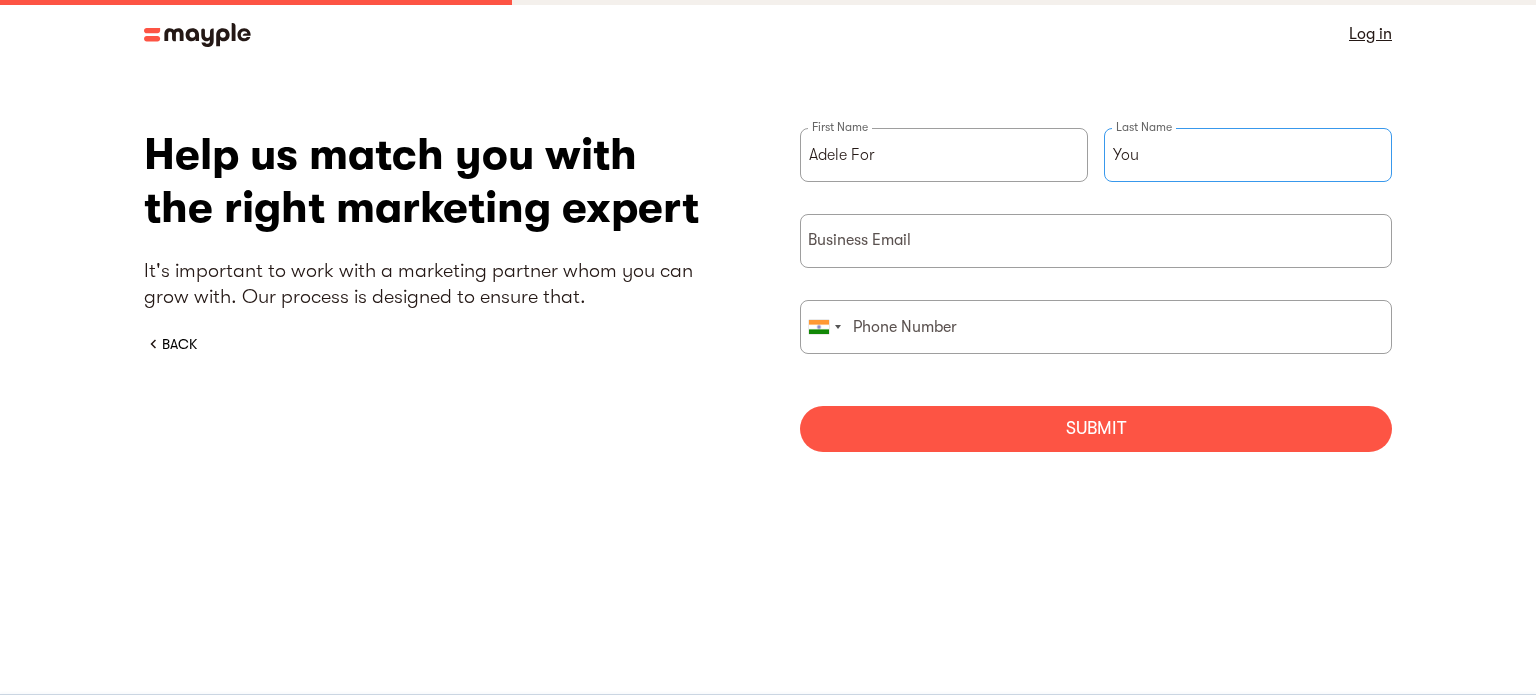 type on "You" 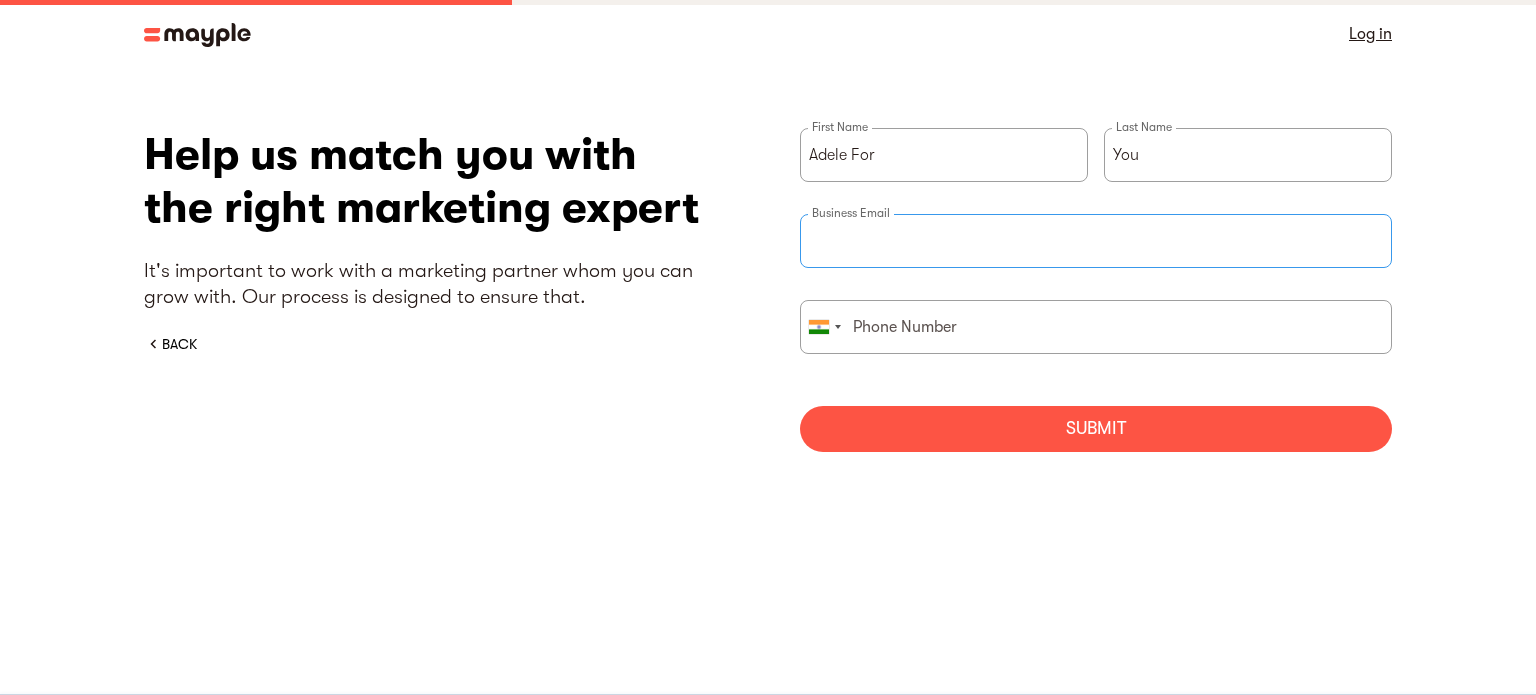 click at bounding box center (1096, 241) 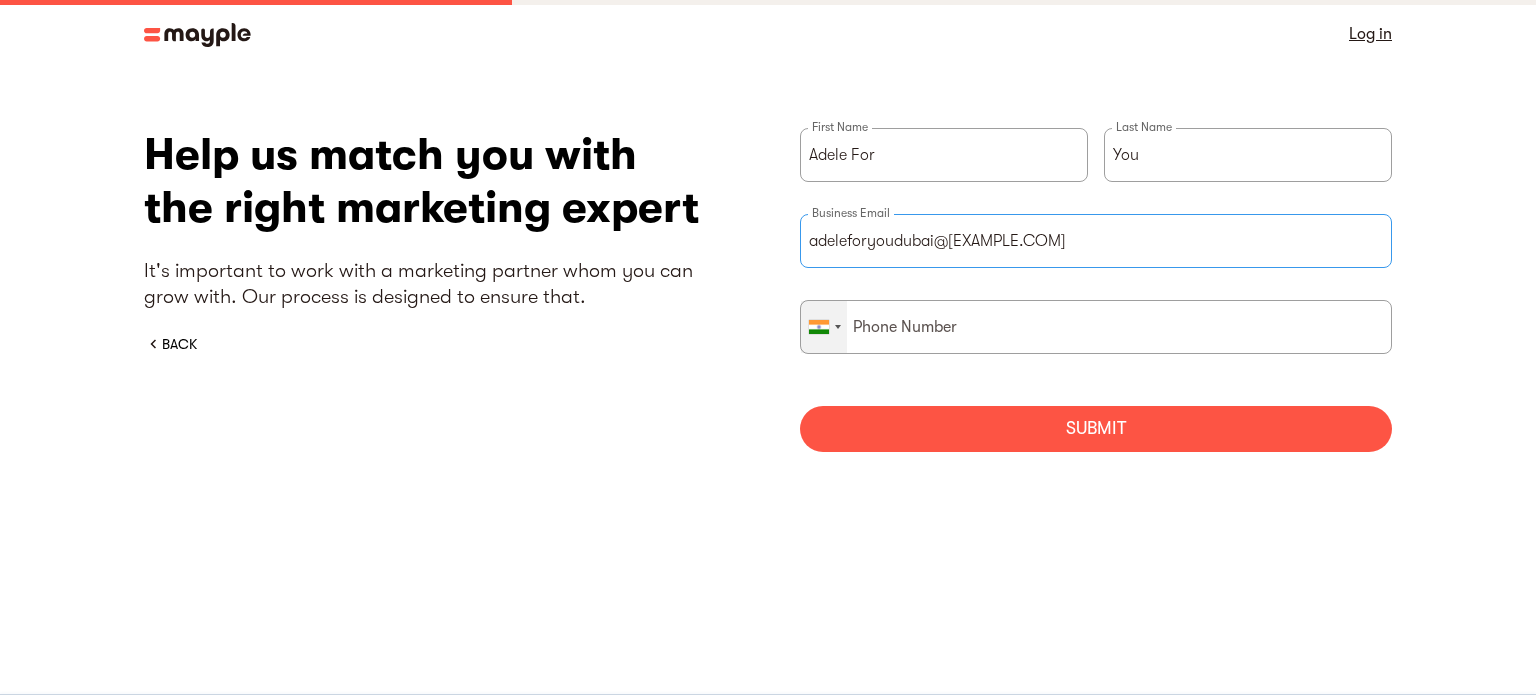type on "[BRAND]@gmail.com" 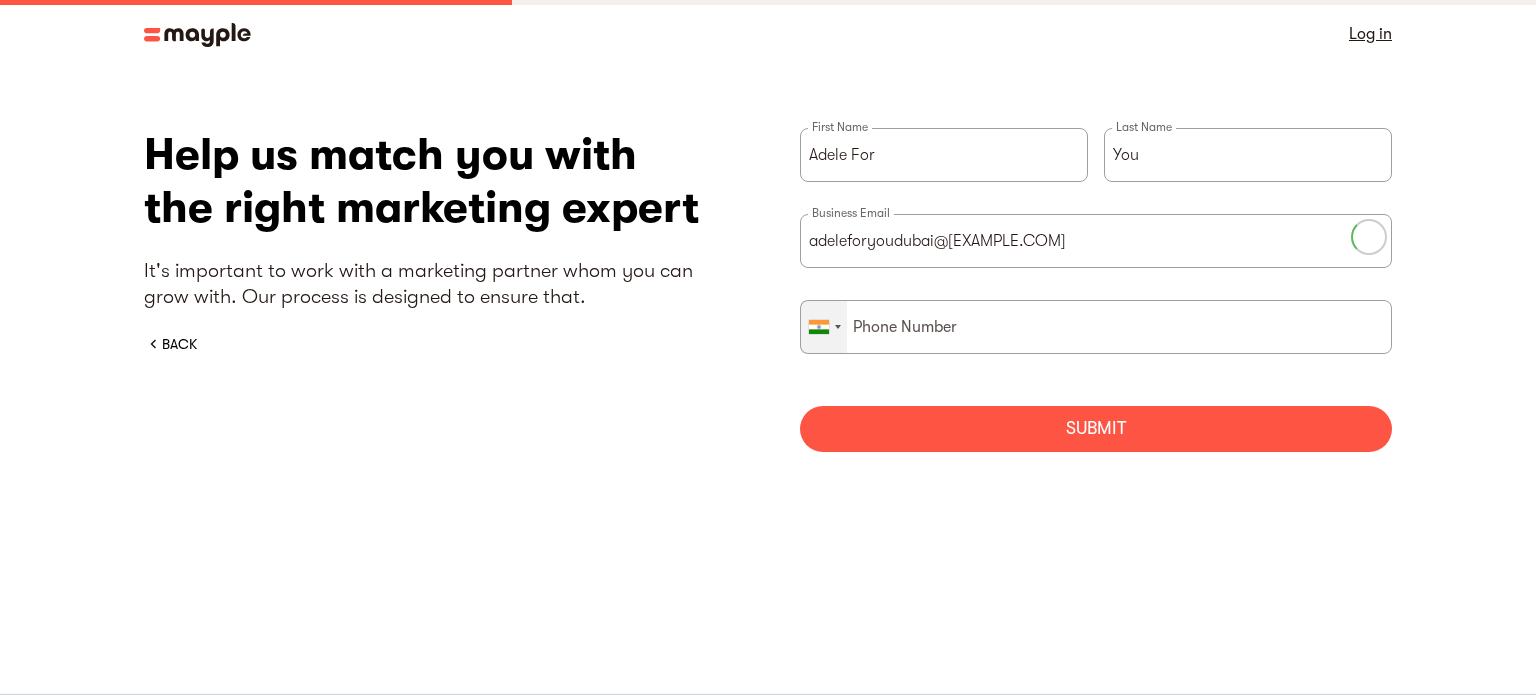 click at bounding box center (824, 327) 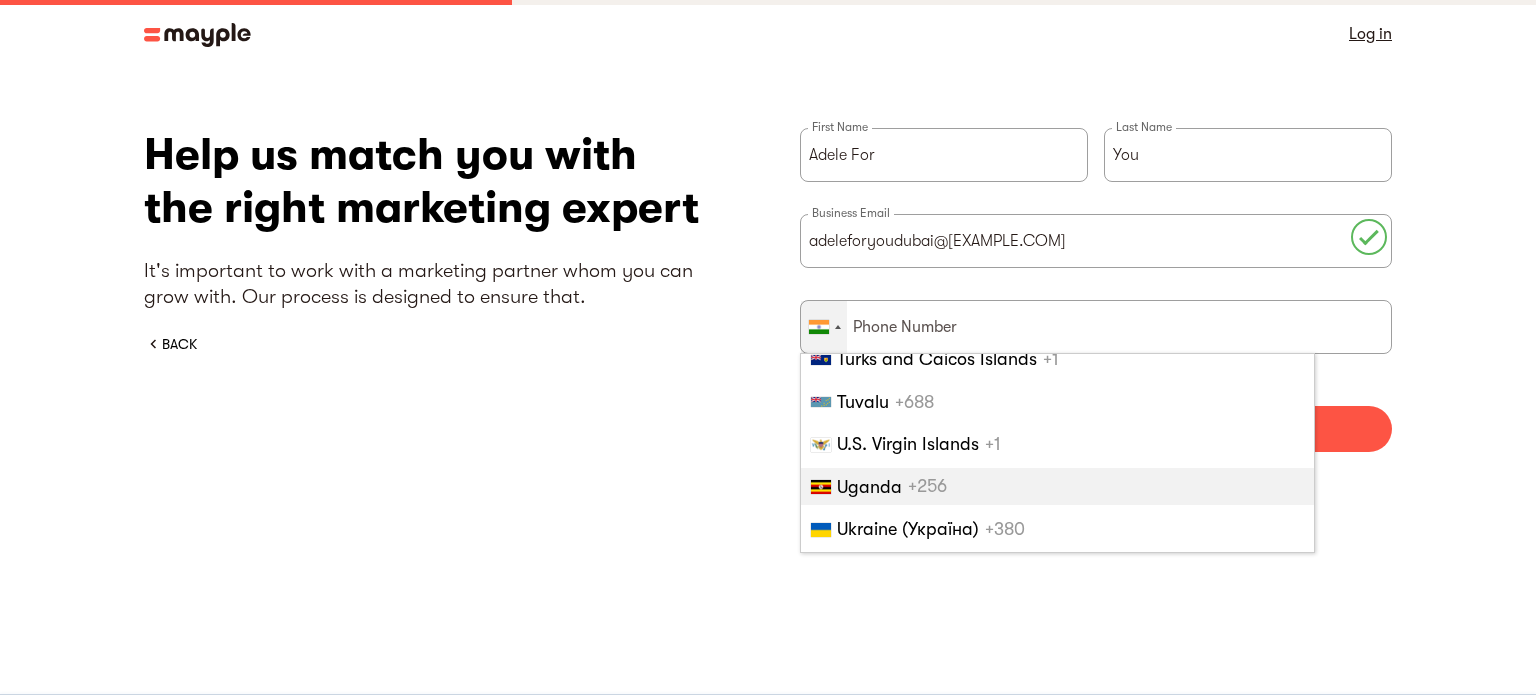 scroll, scrollTop: 9642, scrollLeft: 0, axis: vertical 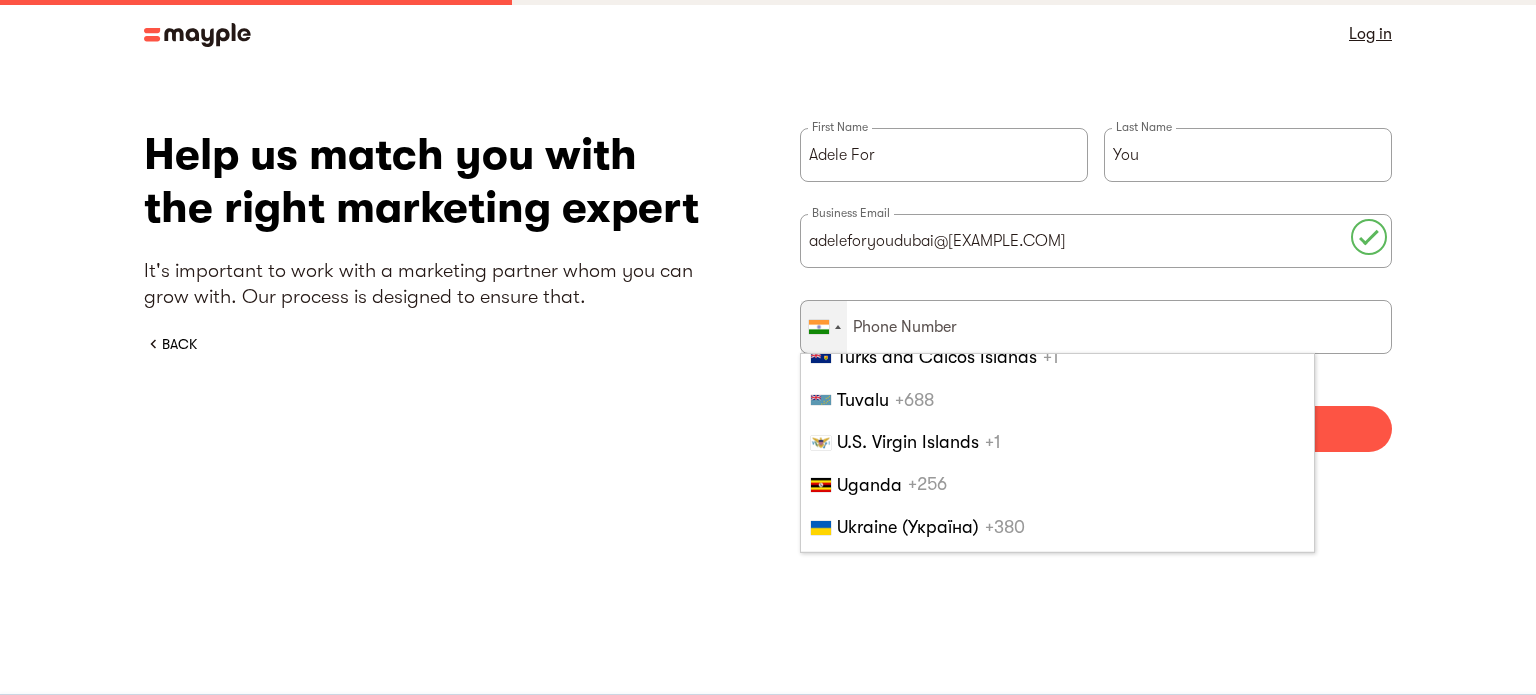 click on "United Arab Emirates (‫الإمارات العربية المتحدة‬‎)" at bounding box center (1050, 570) 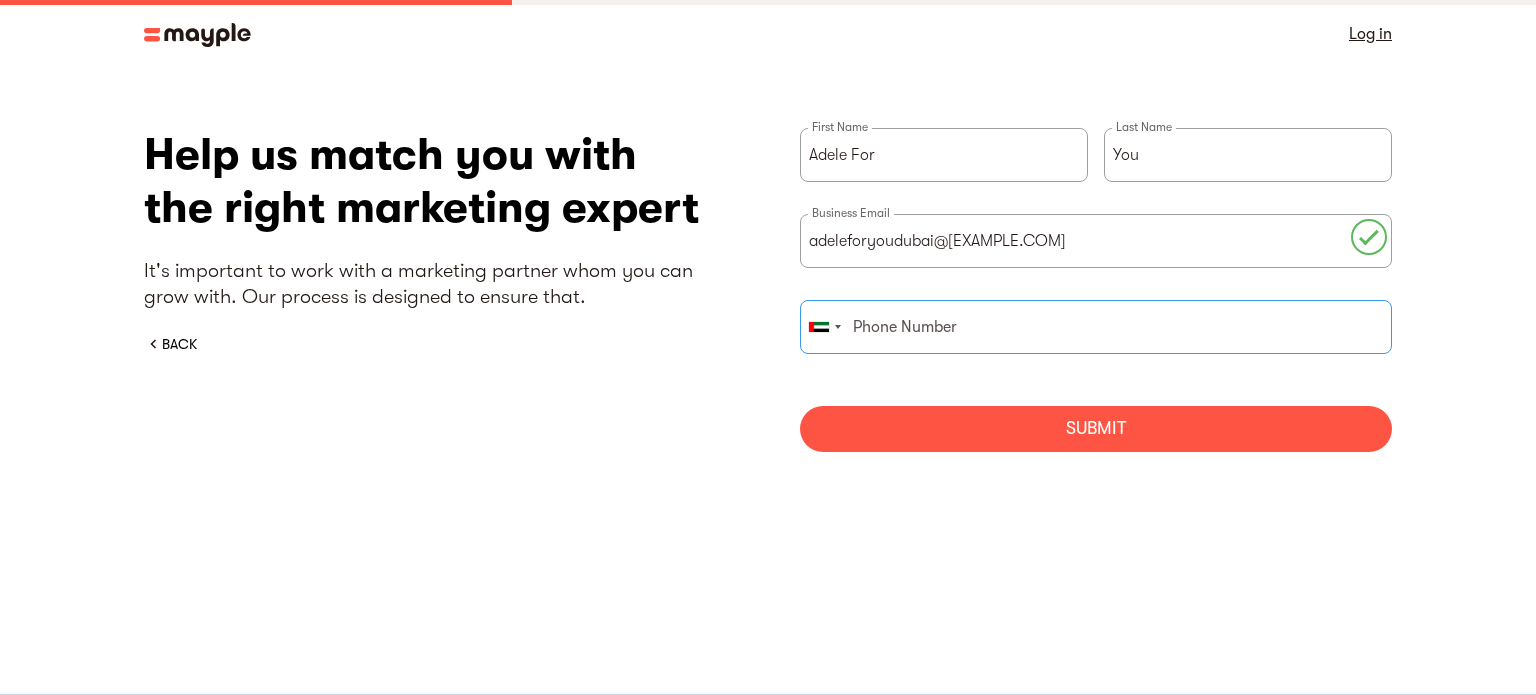 click at bounding box center (1096, 327) 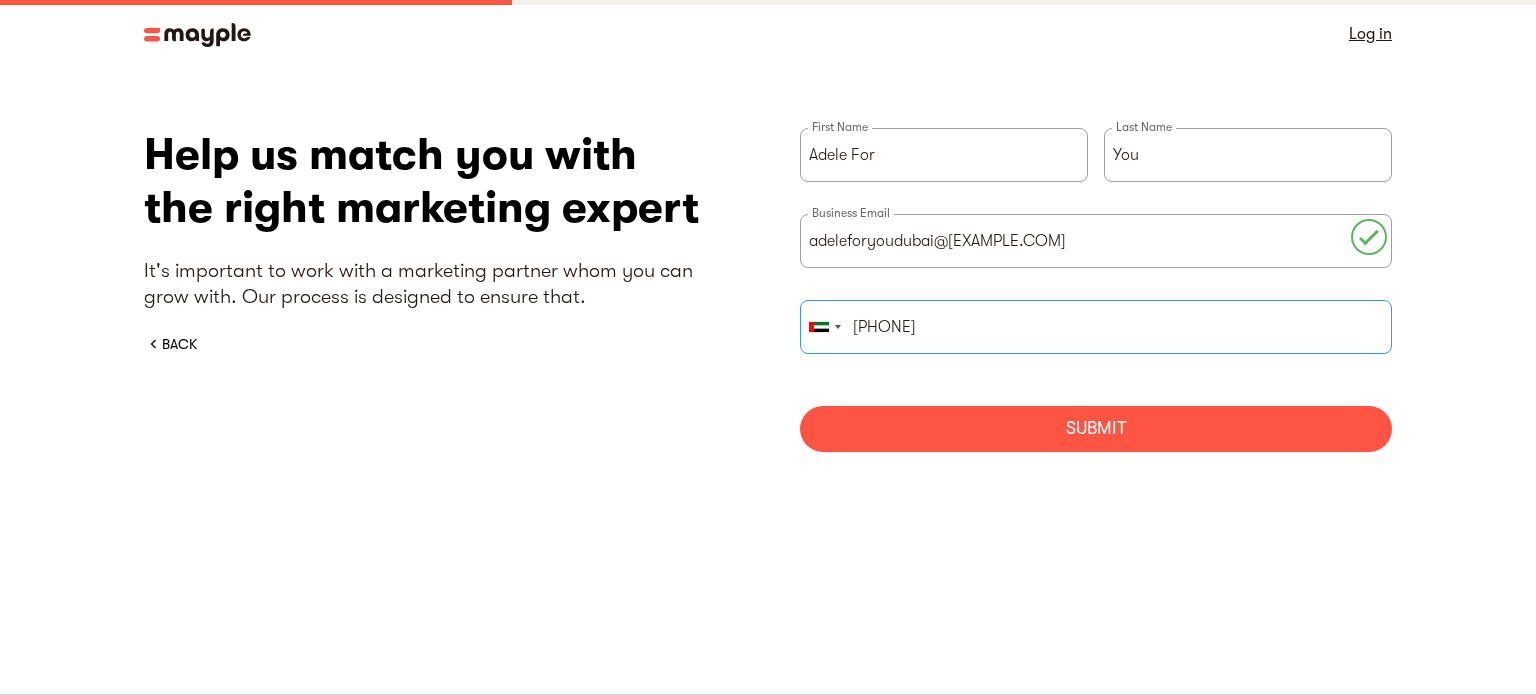 type on "543394700" 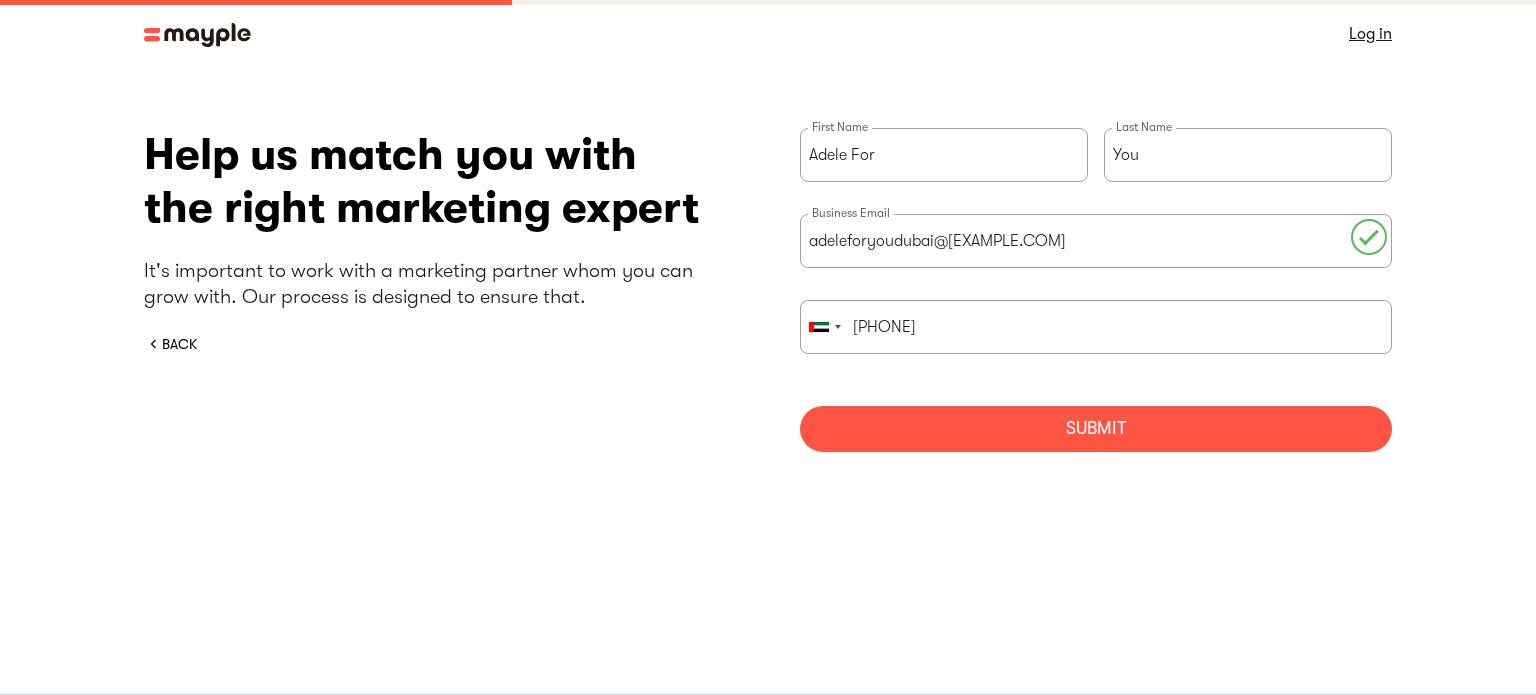 click on "Submit" at bounding box center (1096, 429) 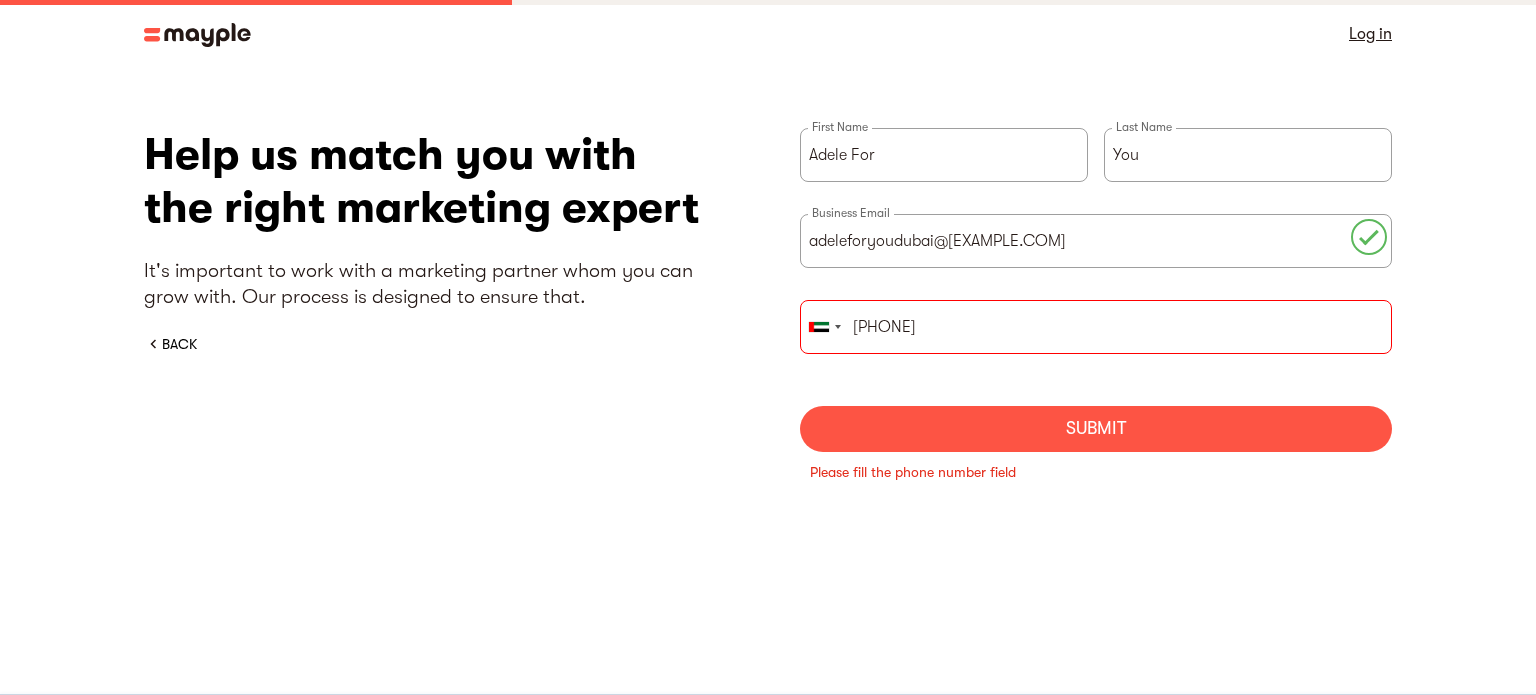click on "Submit" at bounding box center [1096, 429] 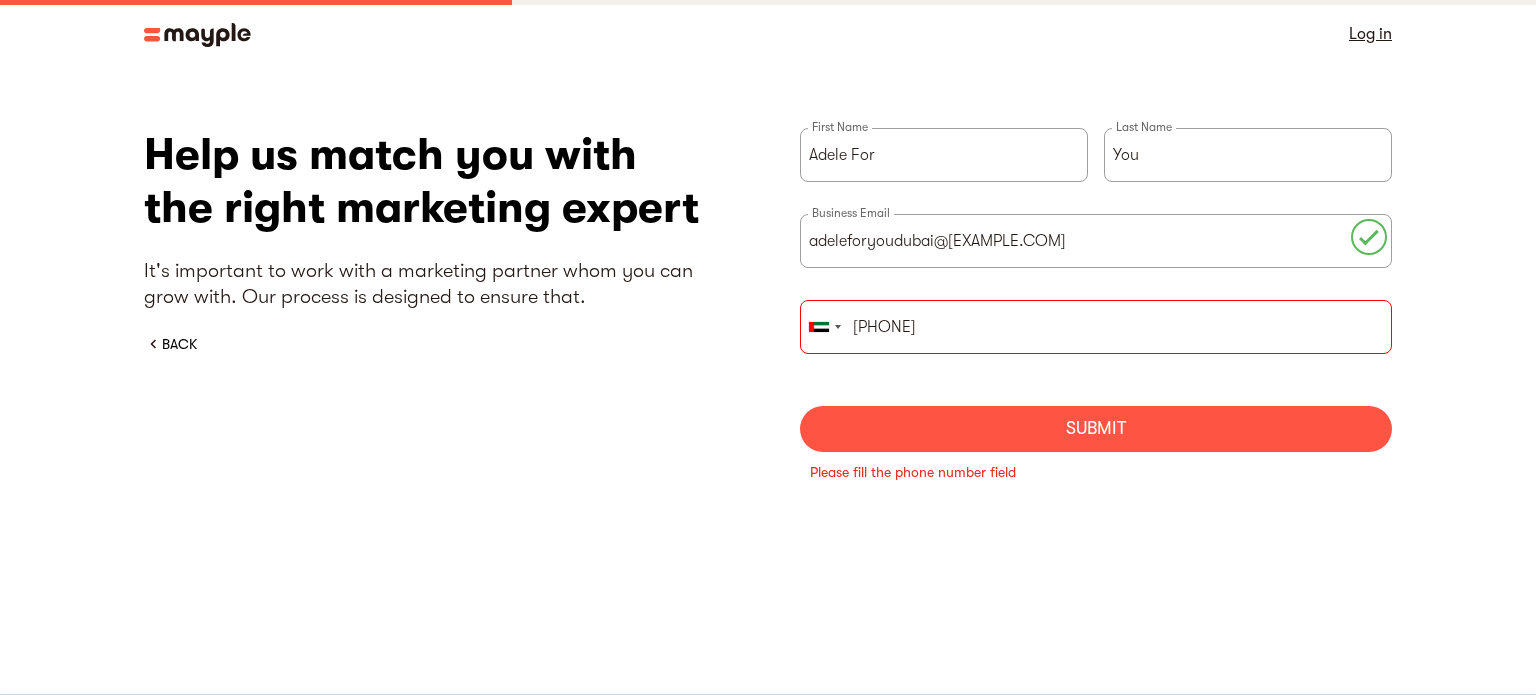 click on "Submit" at bounding box center [1096, 429] 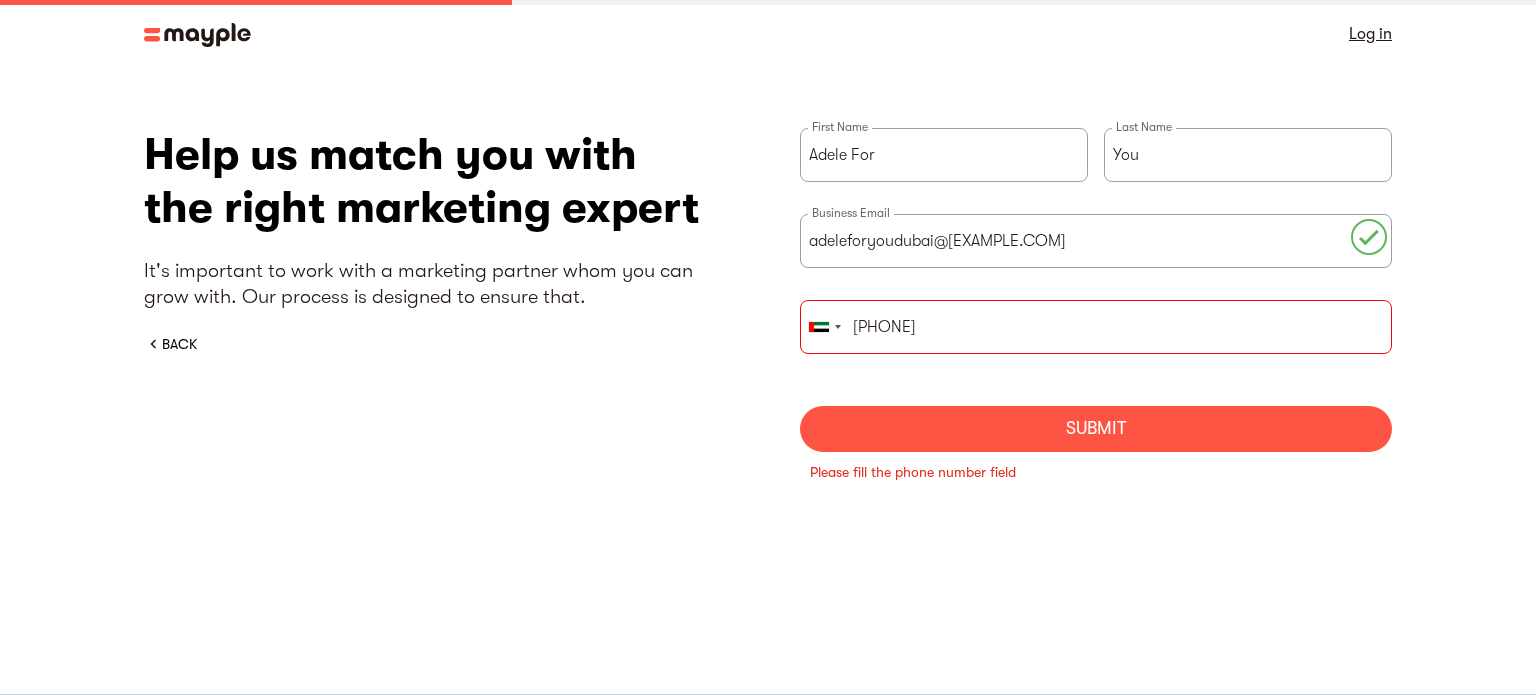 click on "Submit" at bounding box center (1096, 429) 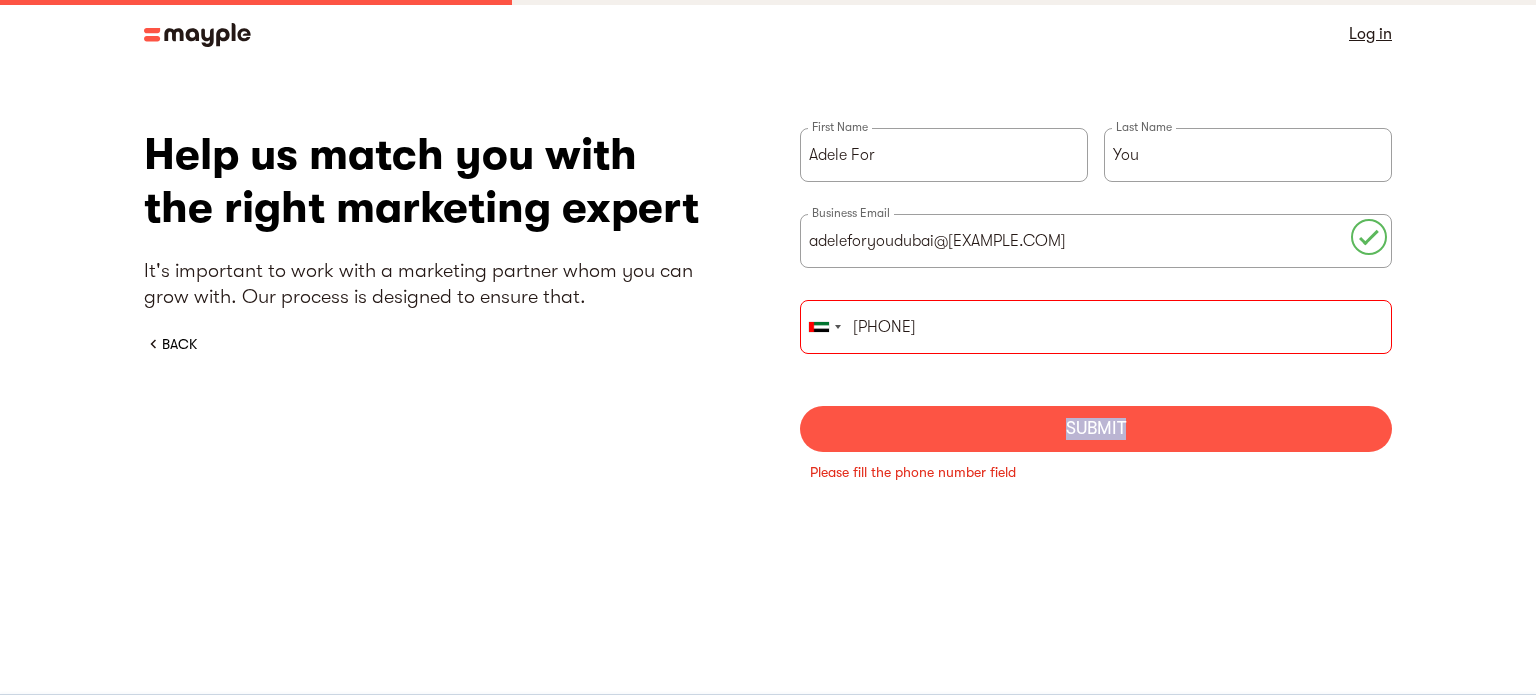click on "Submit" at bounding box center [1096, 429] 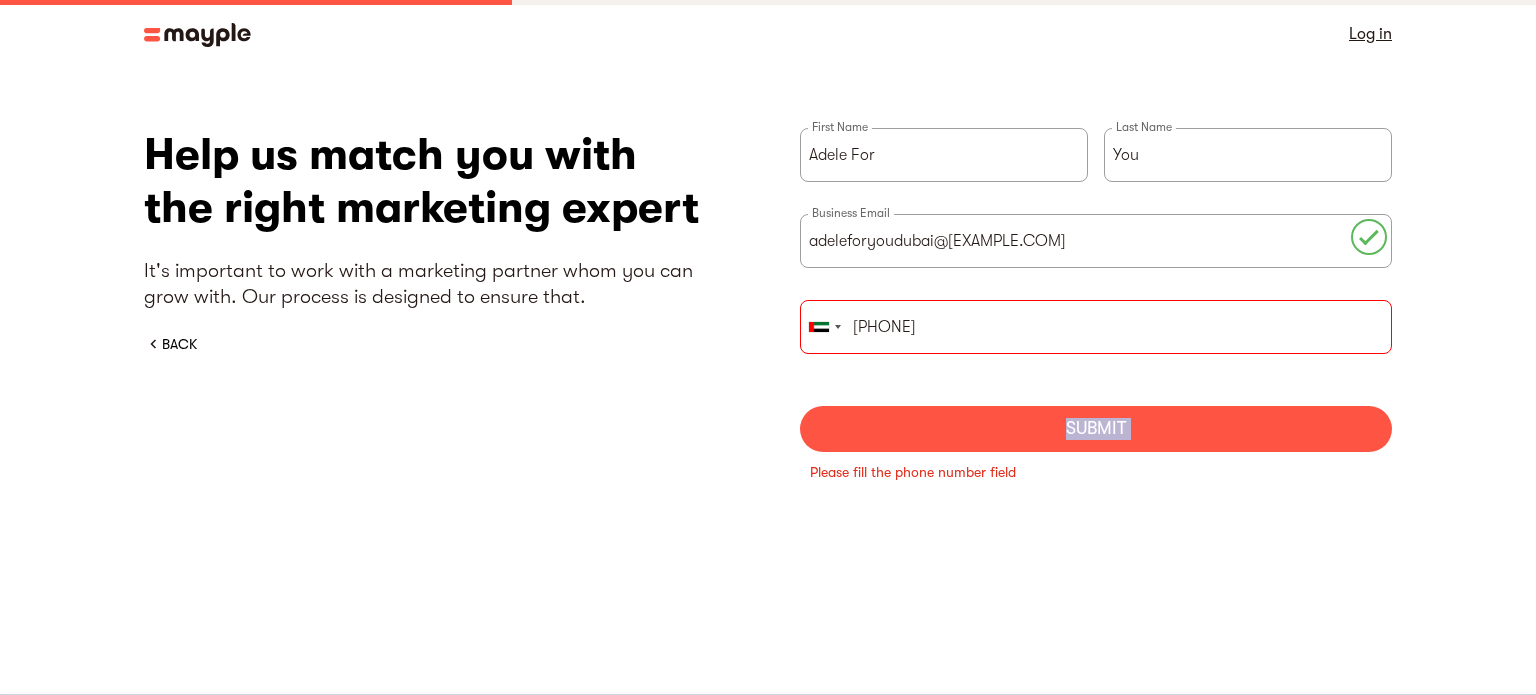 drag, startPoint x: 942, startPoint y: 414, endPoint x: 941, endPoint y: 404, distance: 10.049875 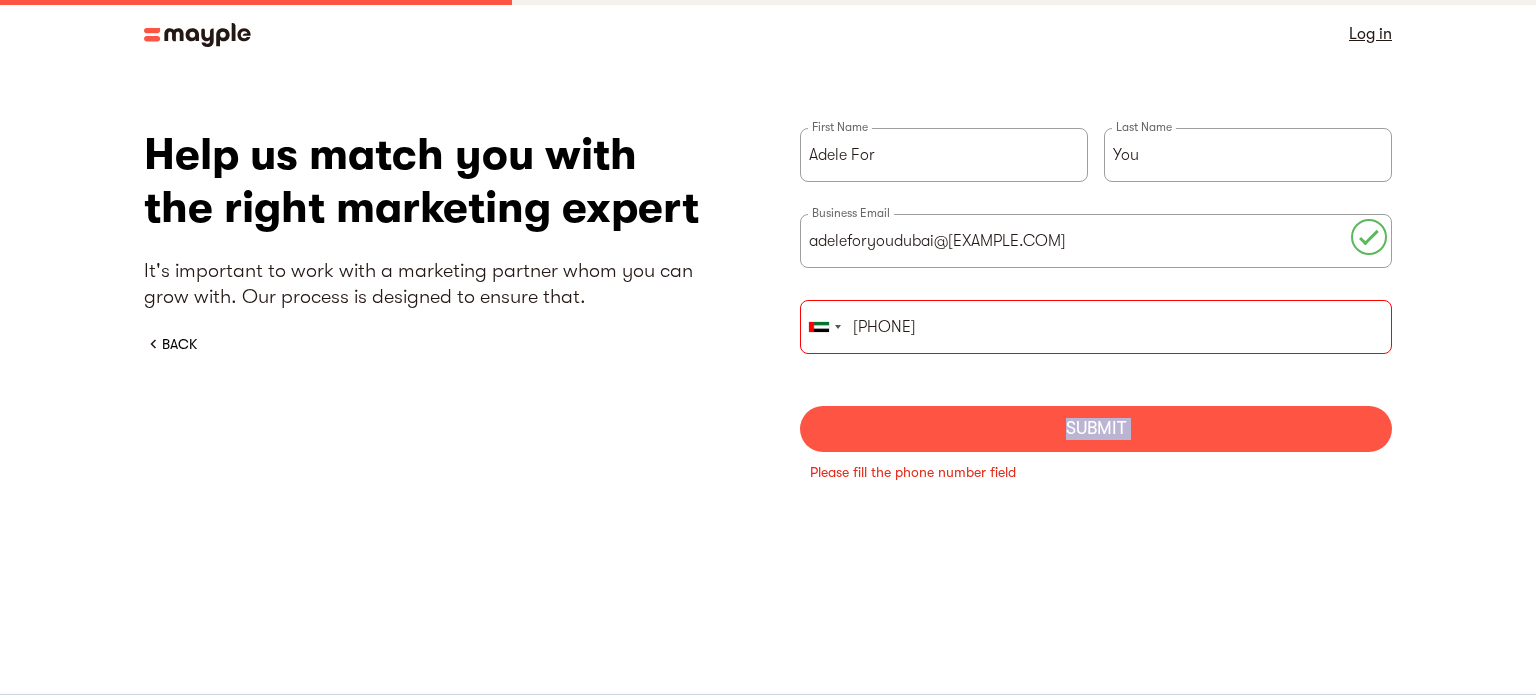 click on "Submit" at bounding box center (1096, 429) 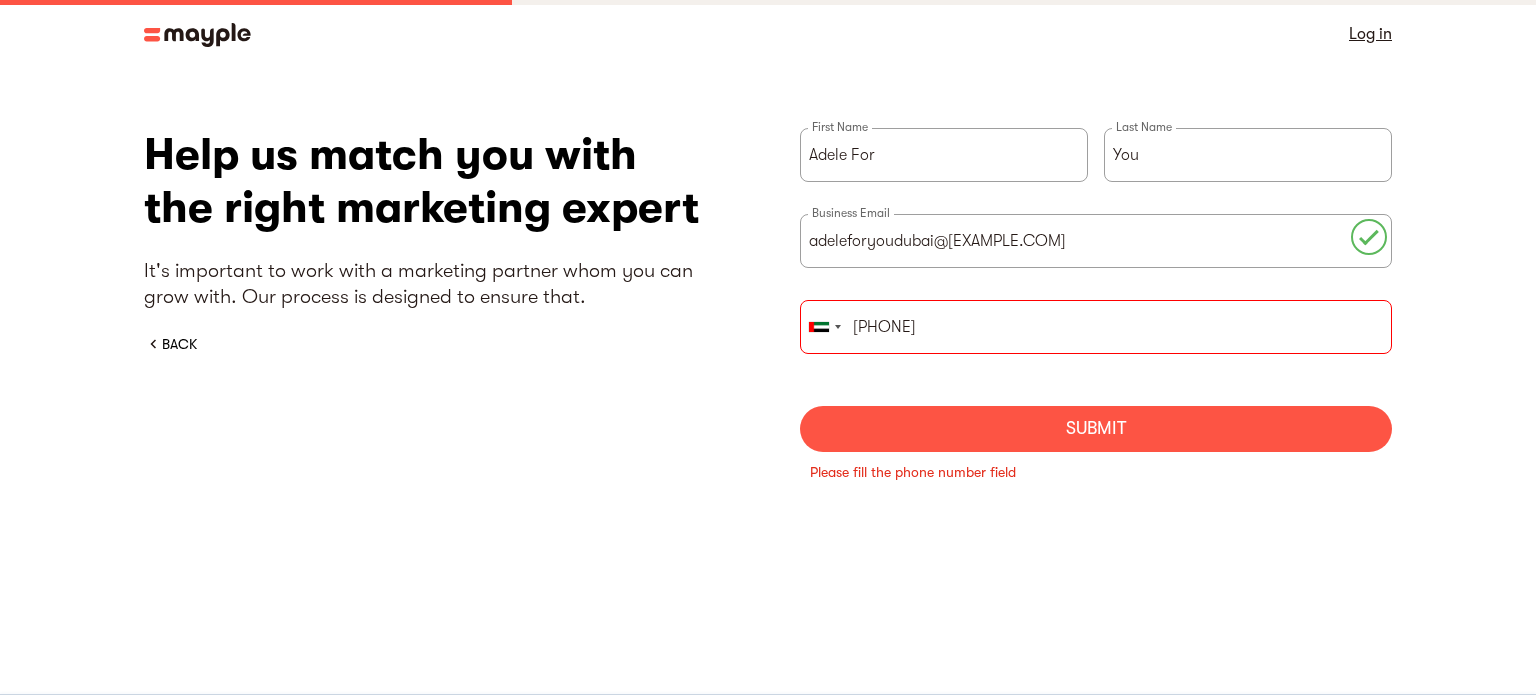 click on "United States +1 United Kingdom +44 Afghanistan (‫افغانستان‬‎) +93 Albania (Shqipëri) +355 Algeria (‫الجزائر‬‎) +213 American Samoa +1 Andorra +376 Angola +244 Anguilla +1 Antigua and Barbuda +1 Argentina +54 Armenia (Հայաստան) +374 Aruba +297 Ascension Island +247 Australia +61 Austria (Österreich) +43 Azerbaijan (Azərbaycan) +994 Bahamas +1 Bahrain (‫البحرين‬‎) +973 Bangladesh (বাংলাদেশ) +880 Barbados +1 Belarus (Беларусь) +375 Belgium (België) +32 Belize +501 Benin (Bénin) +229 Bermuda +1 Bhutan (འབྲུག) +975 Bolivia +591 Bosnia and Herzegovina (Босна и Херцеговина) +387 Botswana +267 Brazil (Brasil) +55 British Indian Ocean Territory +246 British Virgin Islands +1 Brunei +673 Bulgaria (България) +359 Burkina Faso +226 Burundi (Uburundi) +257 Cambodia (កម្ពុជា) +855 Cameroon (Cameroun) +237 Canada +1 Cape Verde (Kabu Verdi) +238 Caribbean Netherlands +599 Cayman Islands +1 +236 +235" at bounding box center [1096, 343] 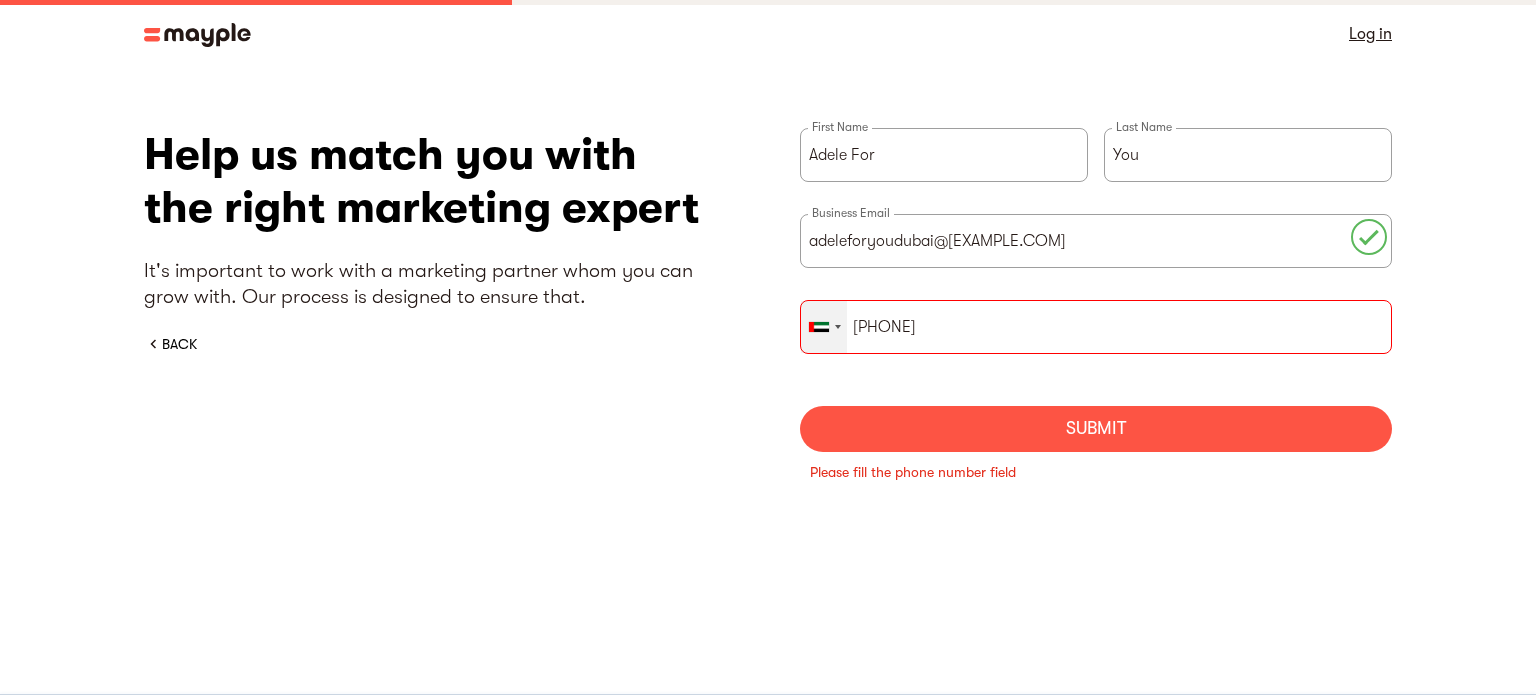 click at bounding box center [819, 327] 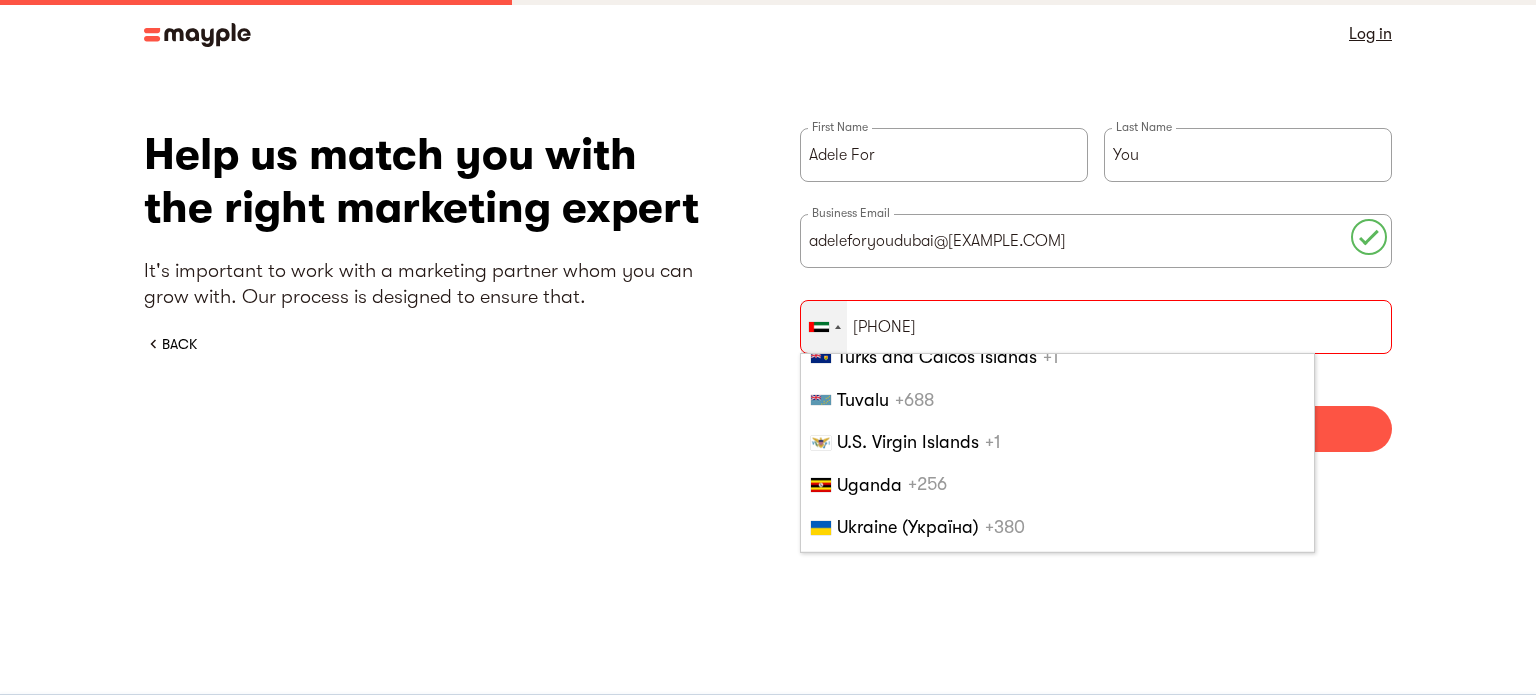 click on "United Arab Emirates (‫الإمارات العربية المتحدة‬‎) +971" at bounding box center (1057, 569) 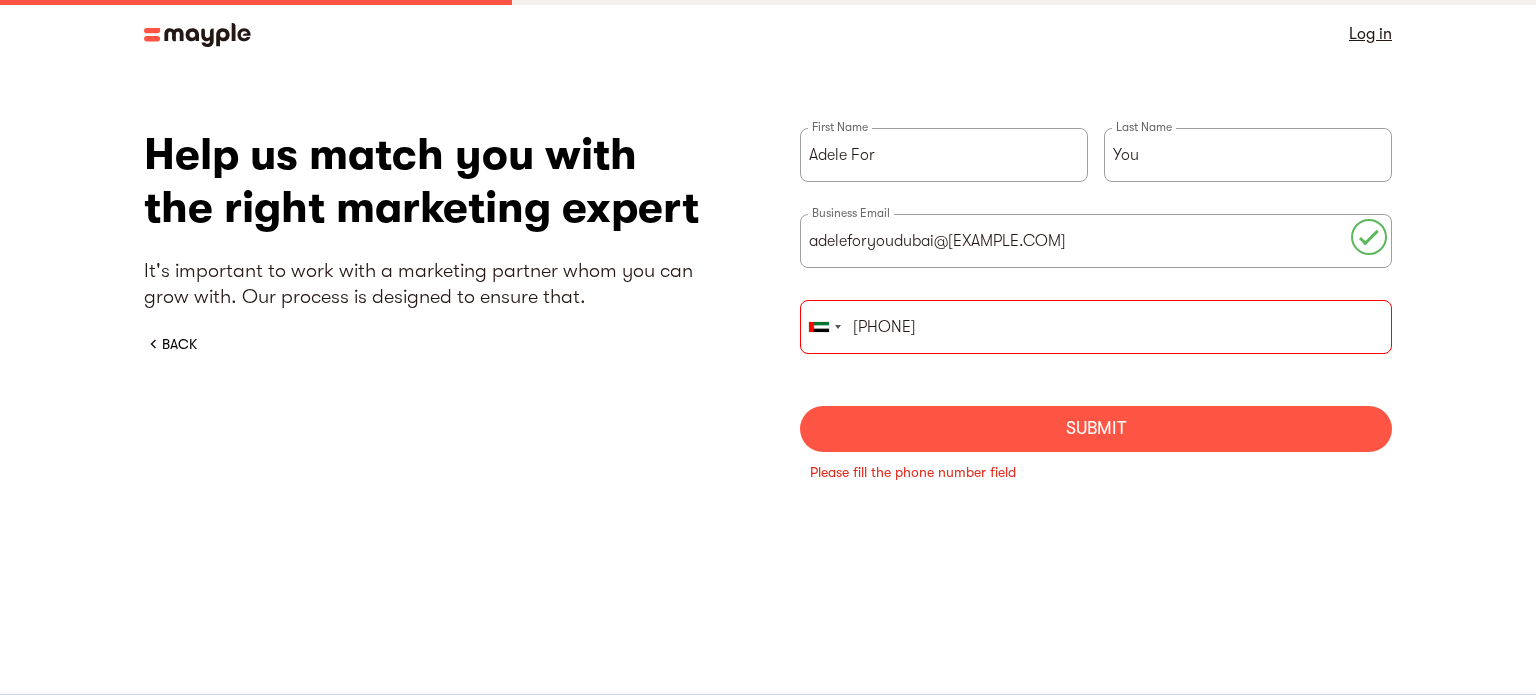 click on "543394700" at bounding box center (1096, 327) 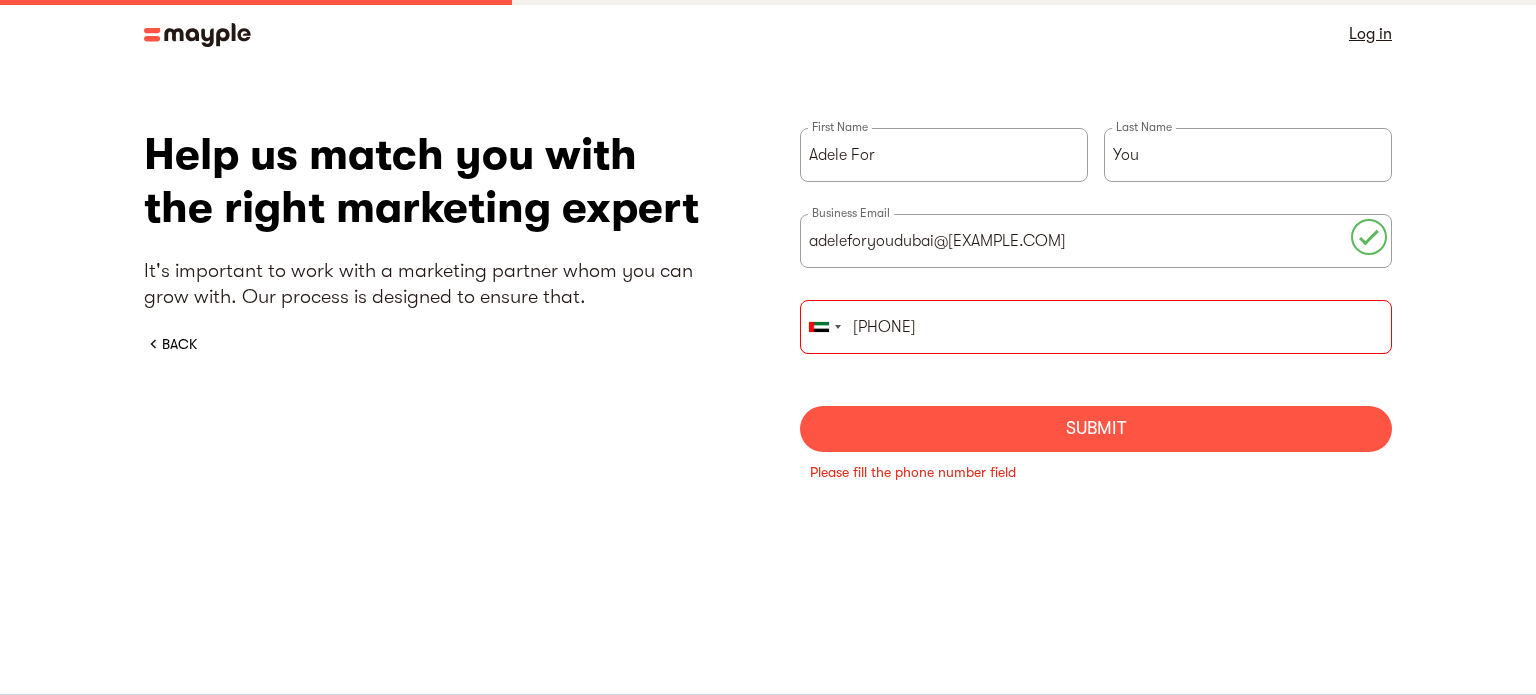 click on "543394700" at bounding box center (1096, 327) 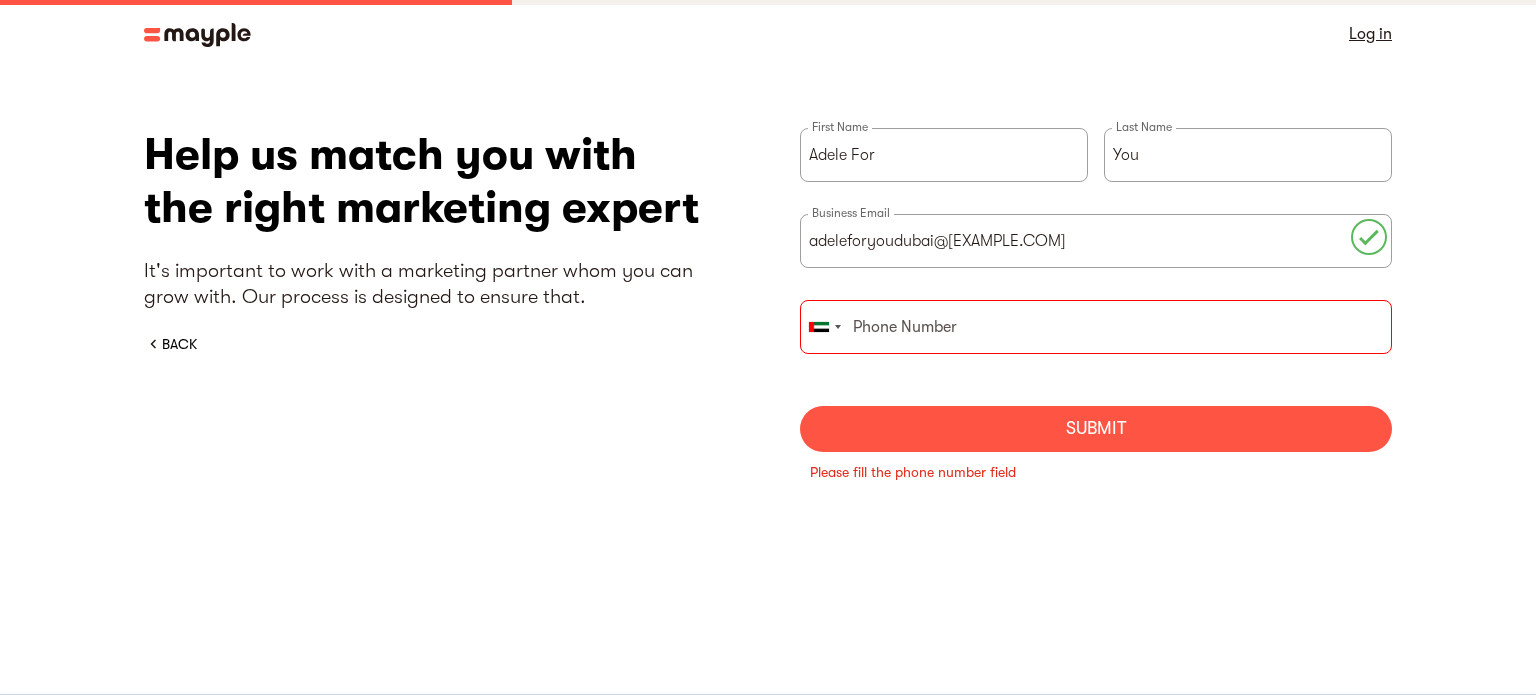 paste on "543394700" 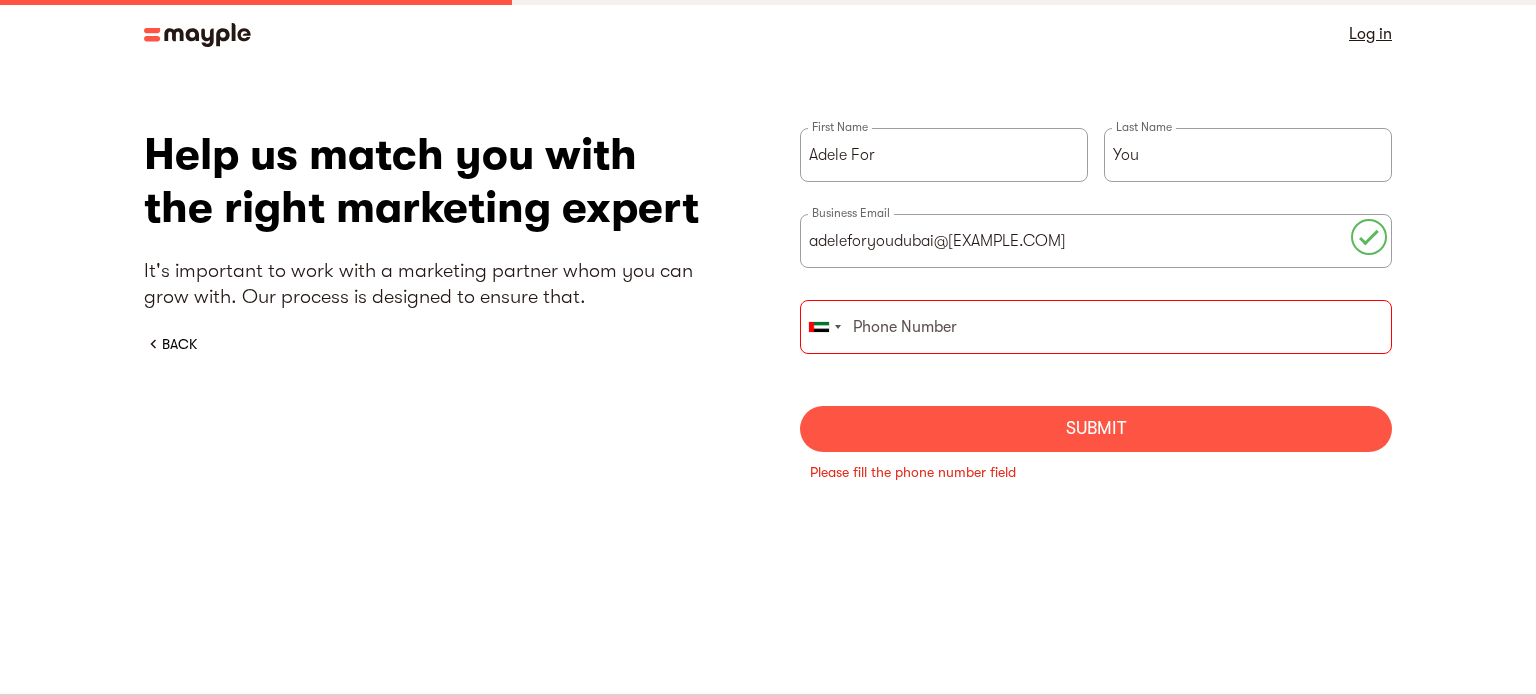 type on "543394700" 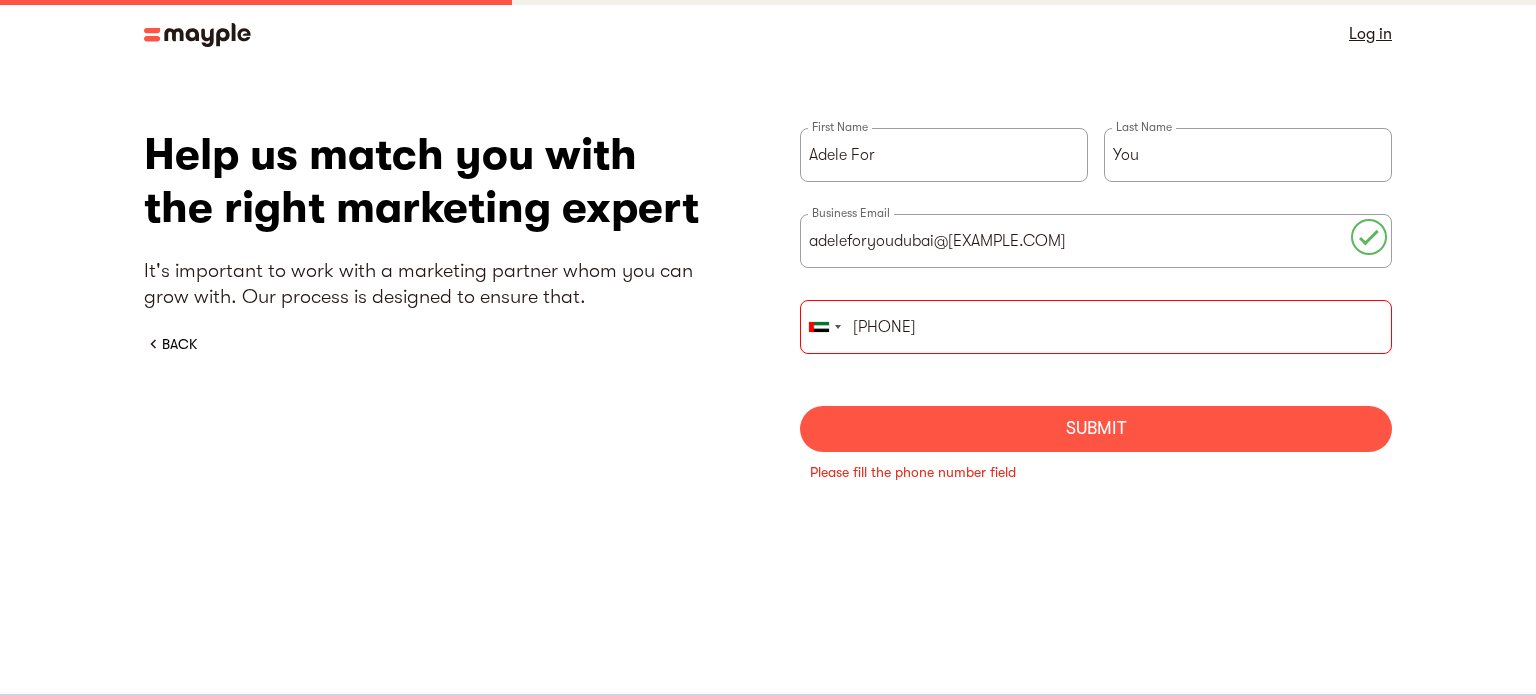 click on "Submit" at bounding box center [1096, 429] 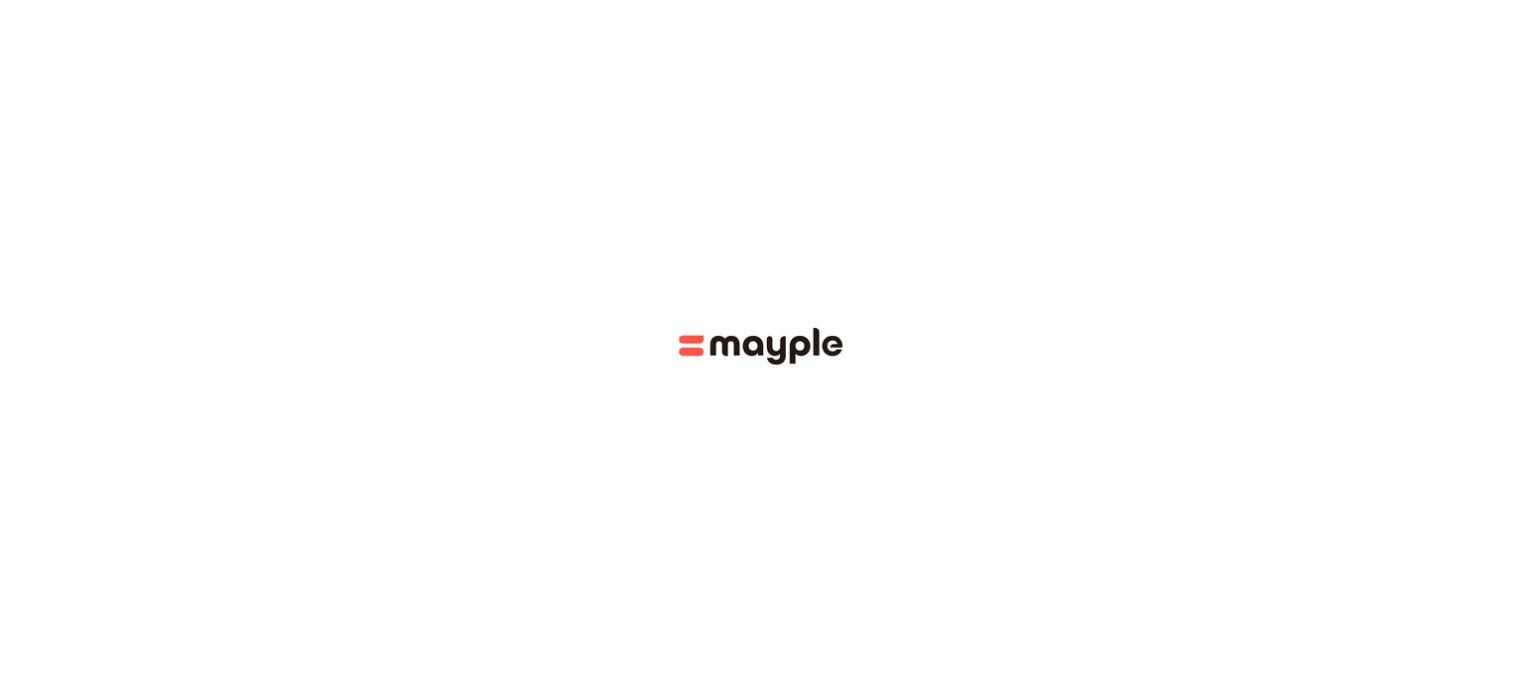 scroll, scrollTop: 0, scrollLeft: 0, axis: both 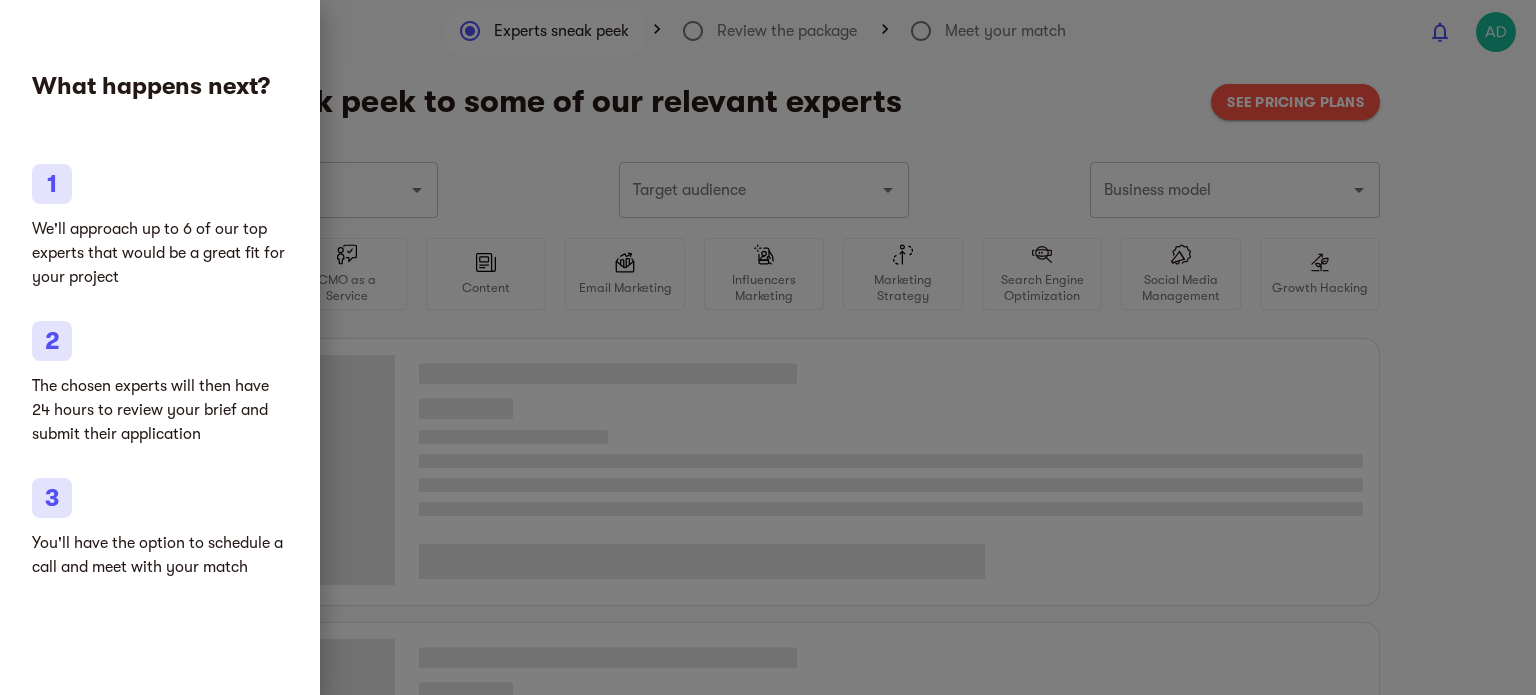 type on "Hair, beard & nail care" 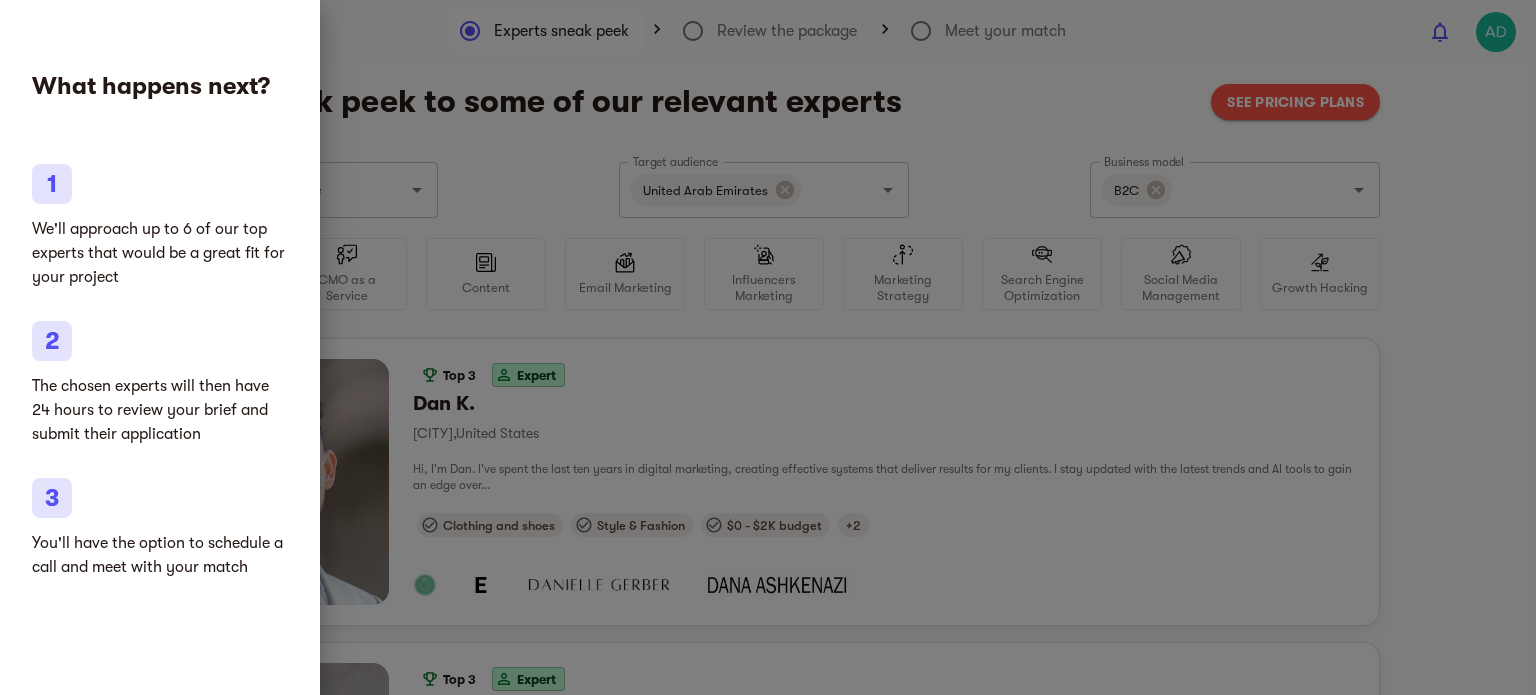 scroll, scrollTop: 0, scrollLeft: 0, axis: both 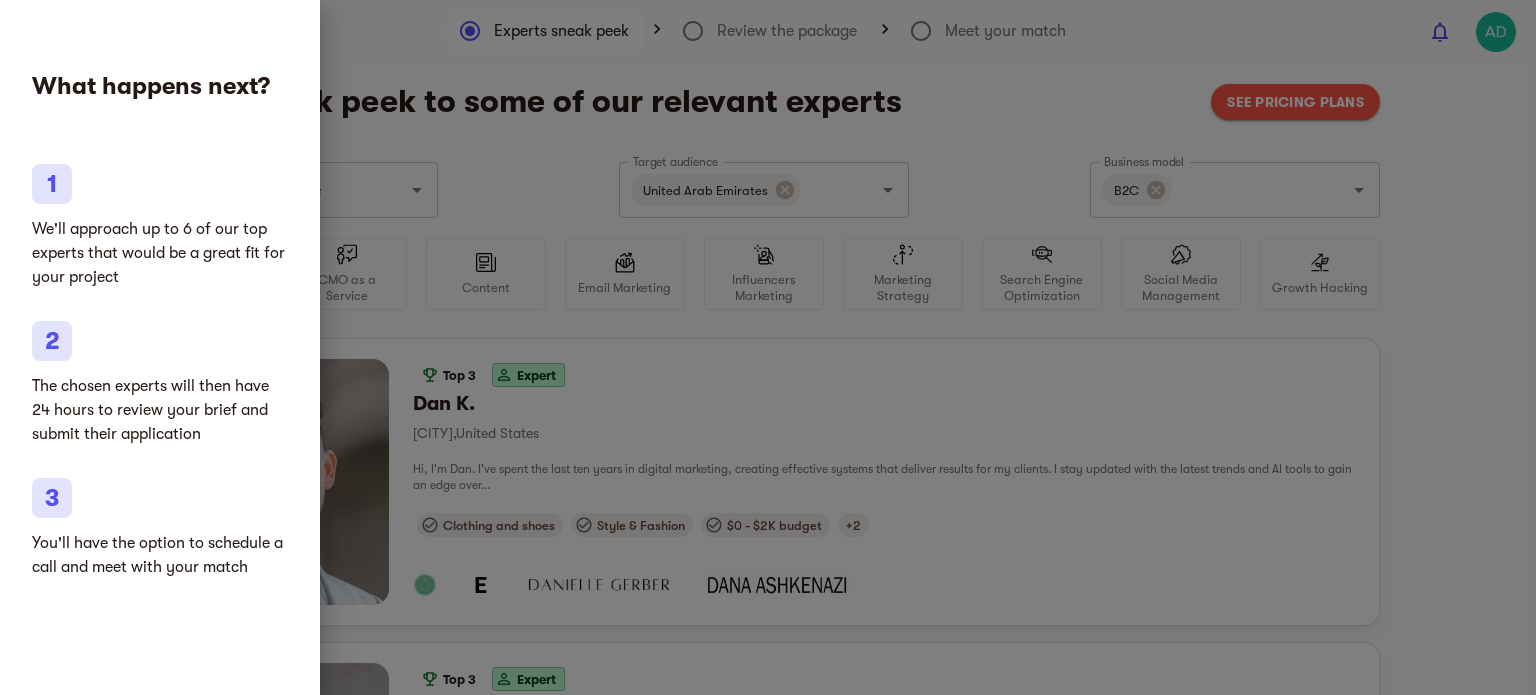 click at bounding box center [768, 347] 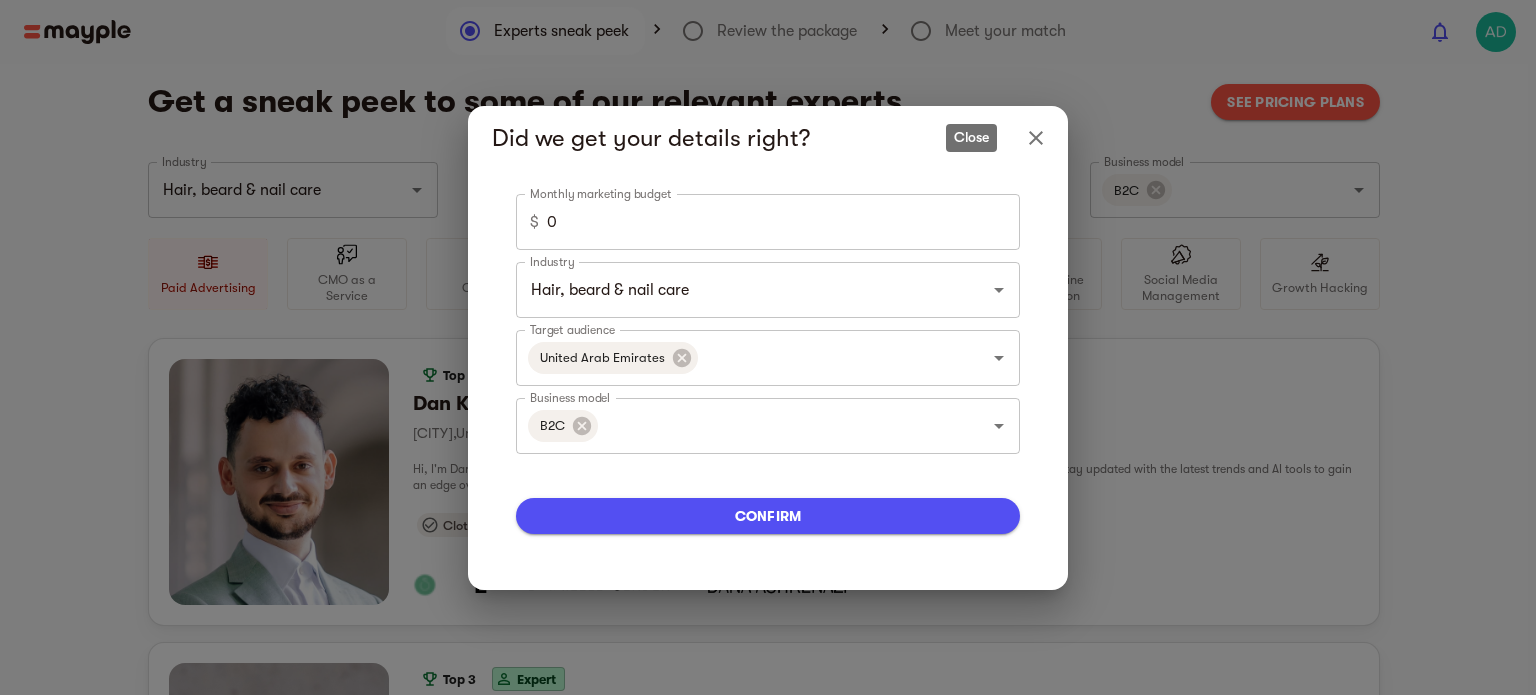 click 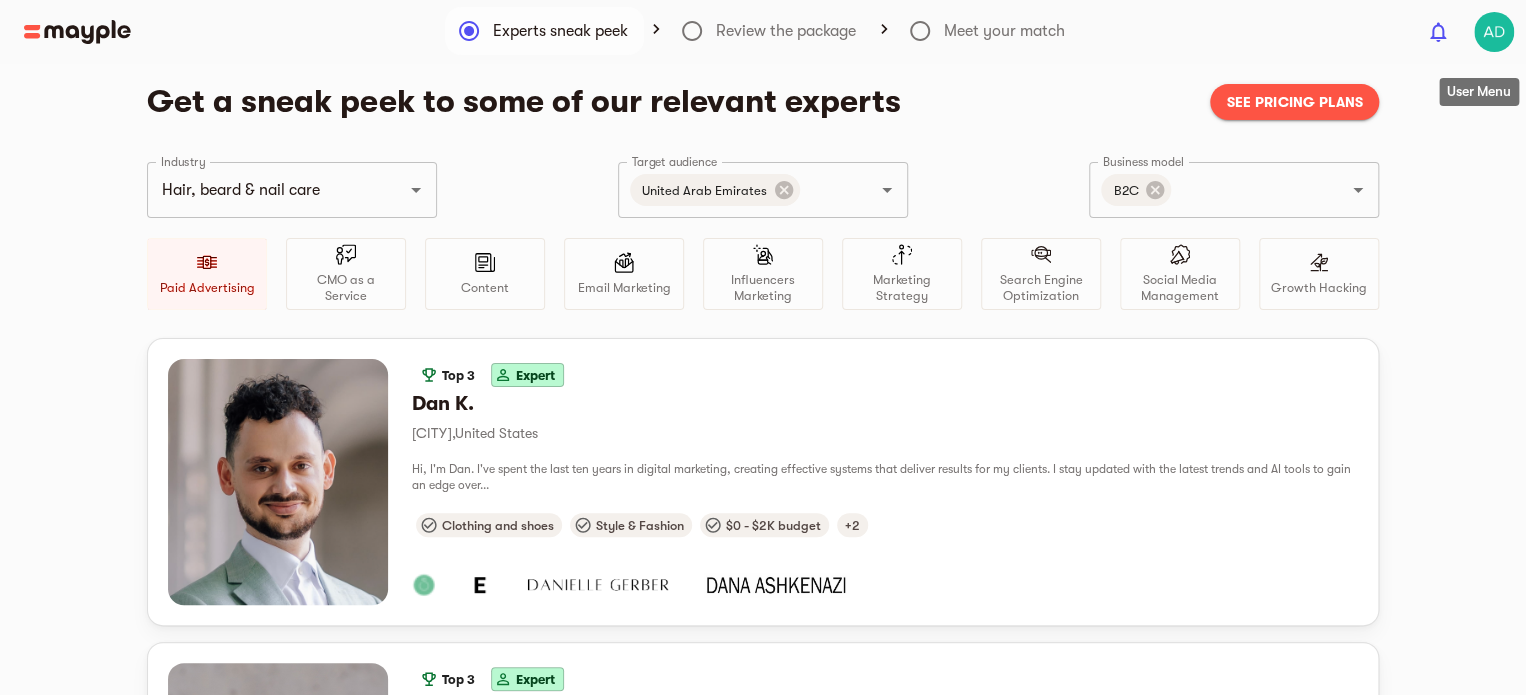 click at bounding box center [1494, 32] 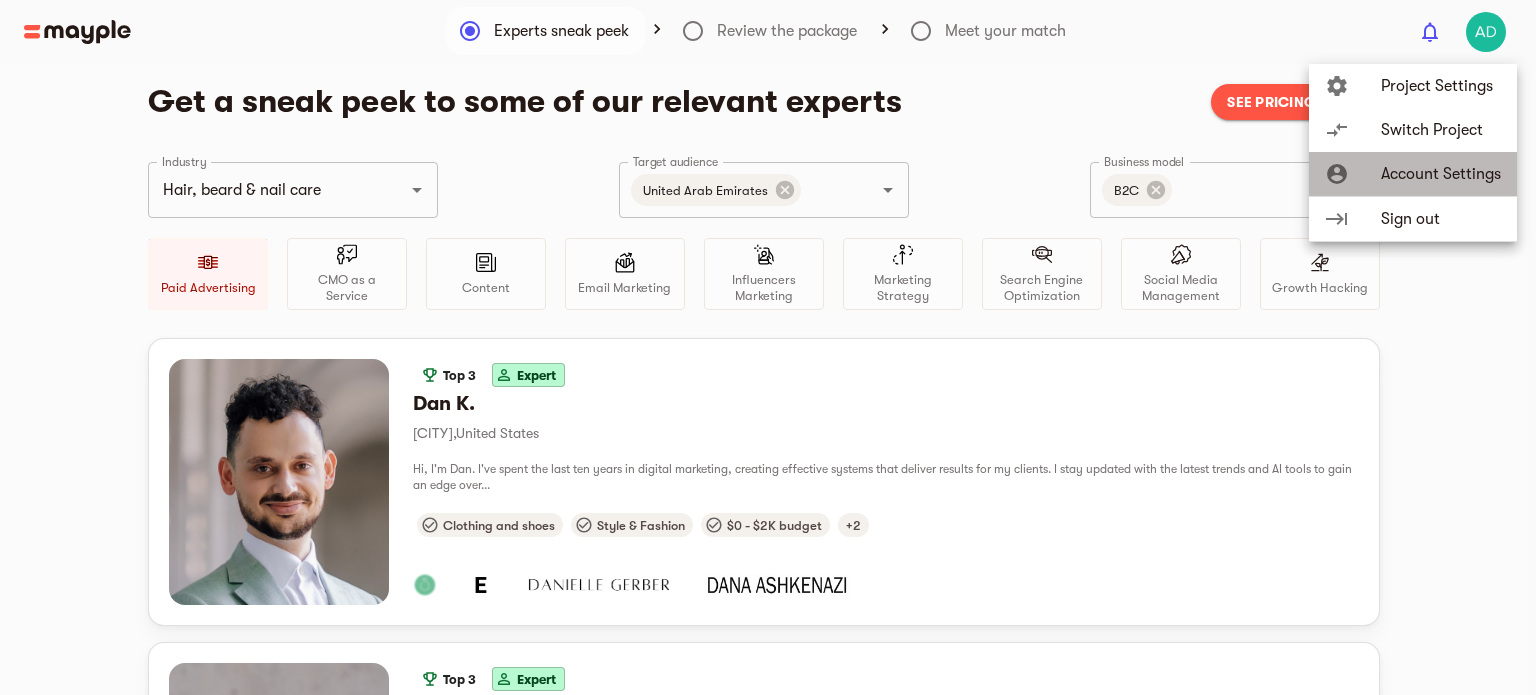 click on "Account Settings" at bounding box center (1441, 174) 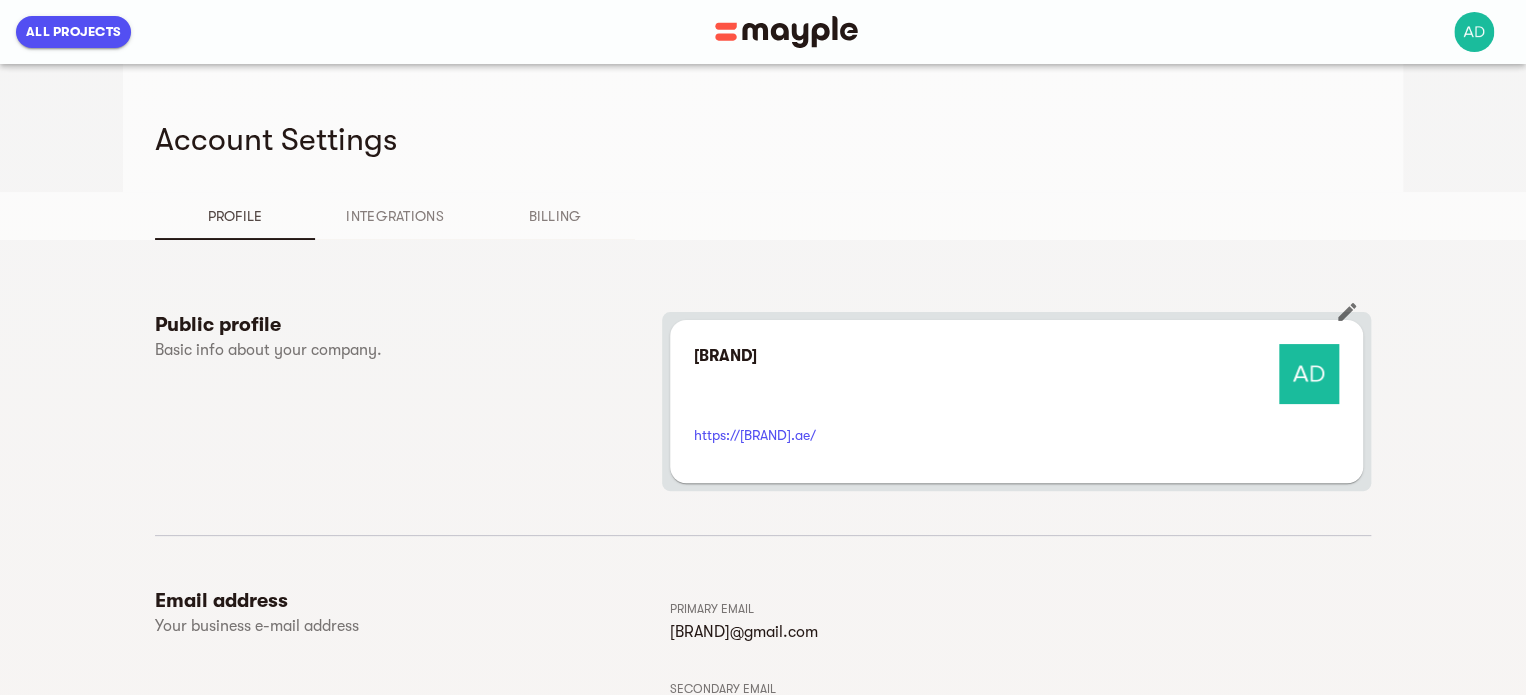 click 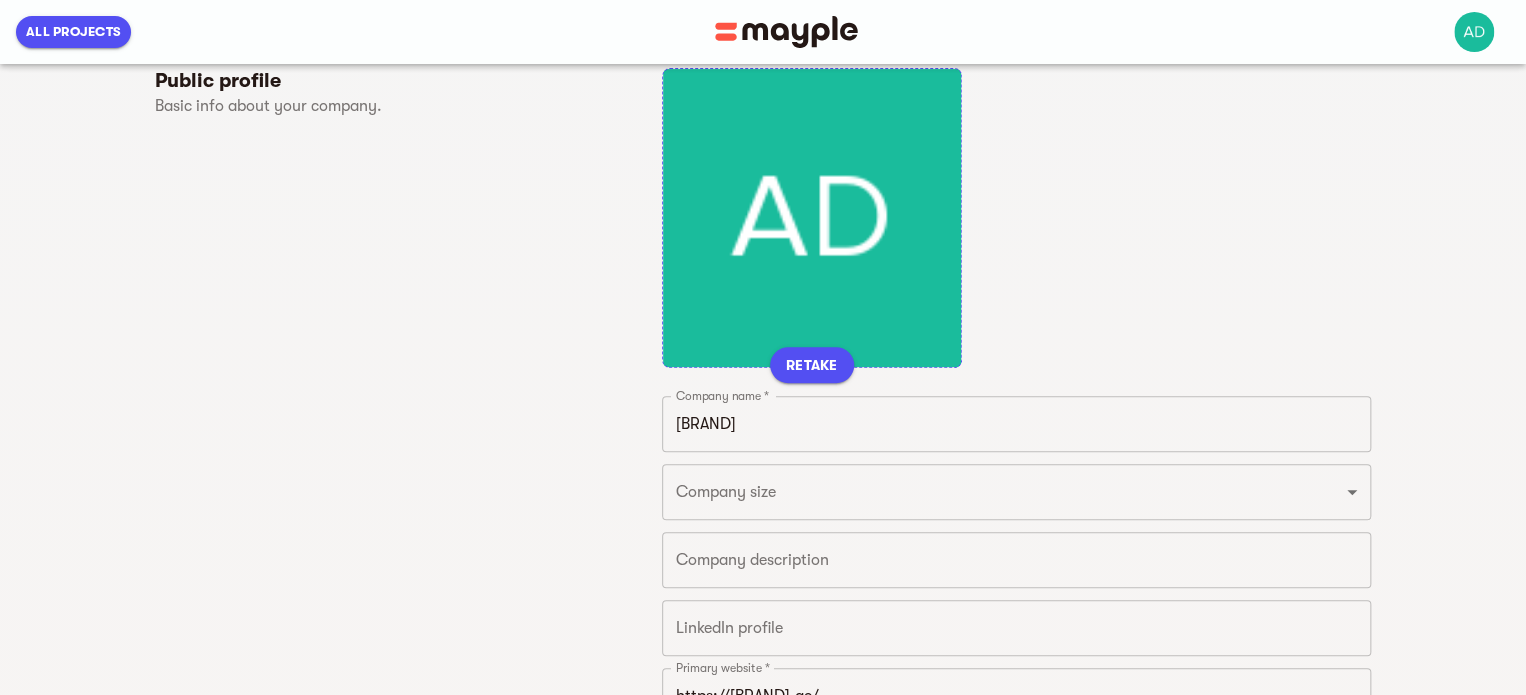 scroll, scrollTop: 300, scrollLeft: 0, axis: vertical 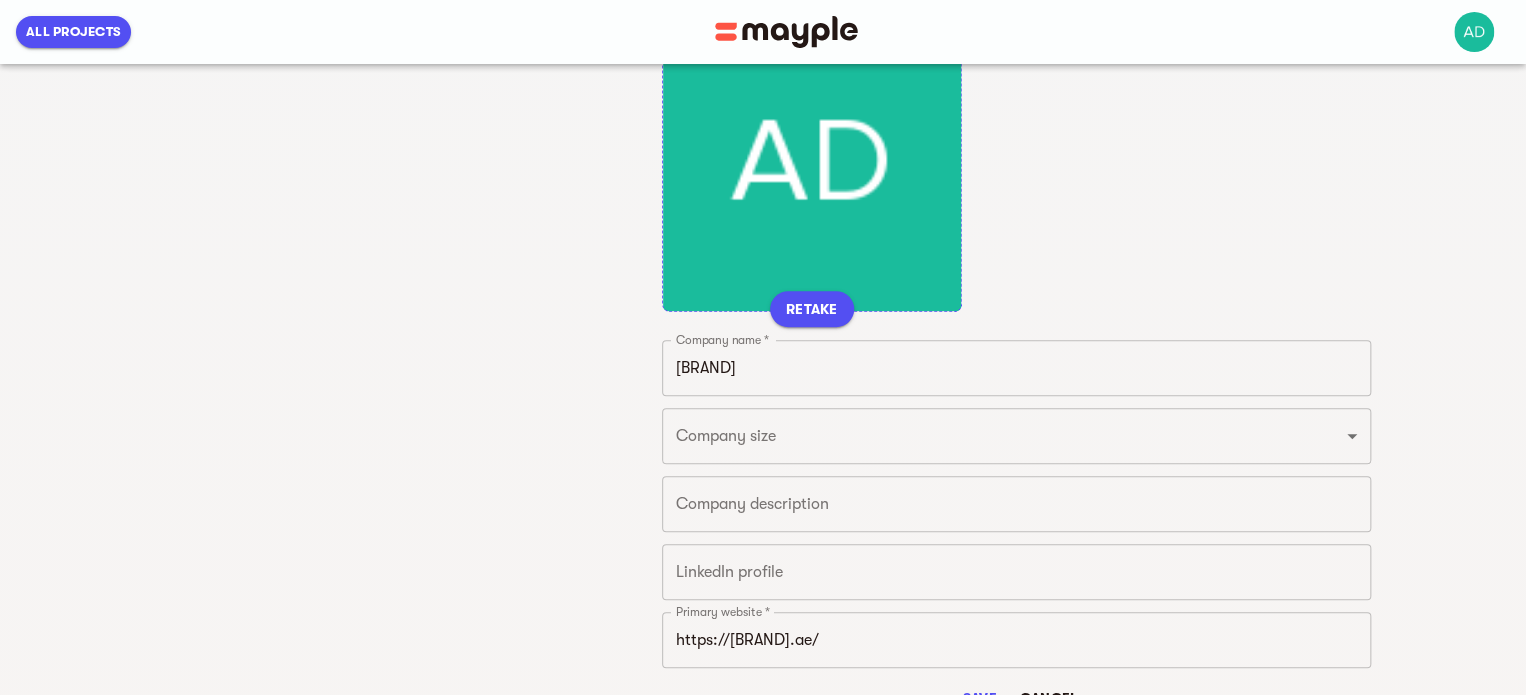 click on "[BRAND]" at bounding box center [1016, 368] 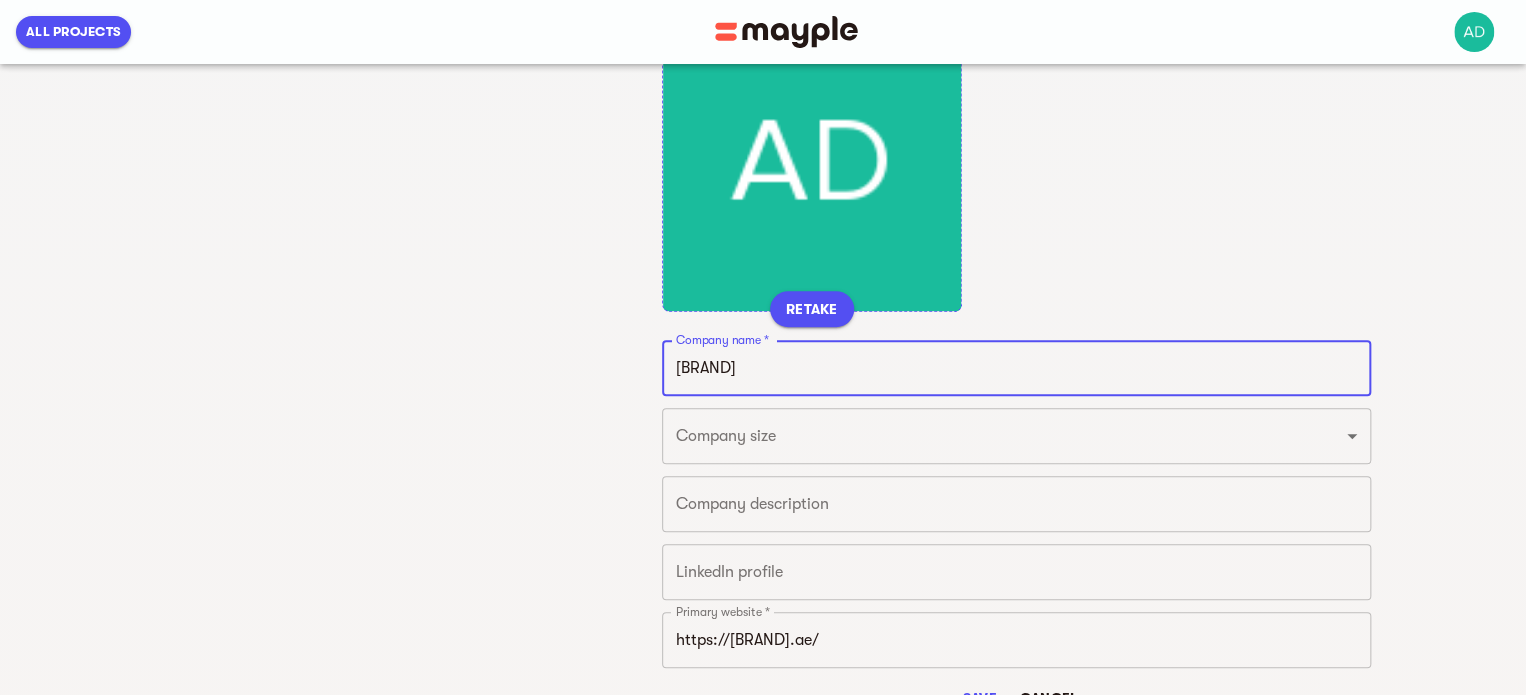 click on "[BRAND]" at bounding box center (1016, 368) 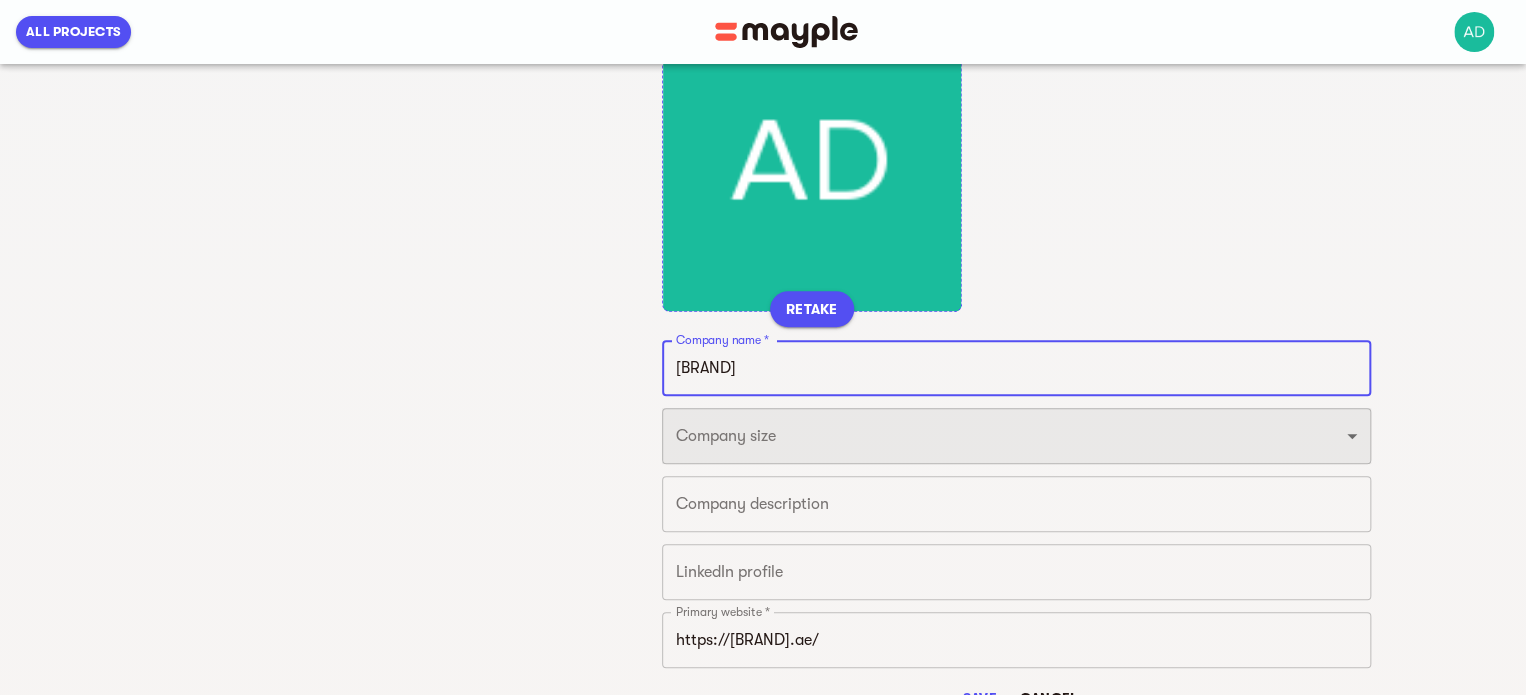 click on "Just 1 From 2 to 5 From 6 to 10 From 11 to 25 From 26 to 49 From 50 to 199 From 200 to 499 500 or more" at bounding box center (1016, 436) 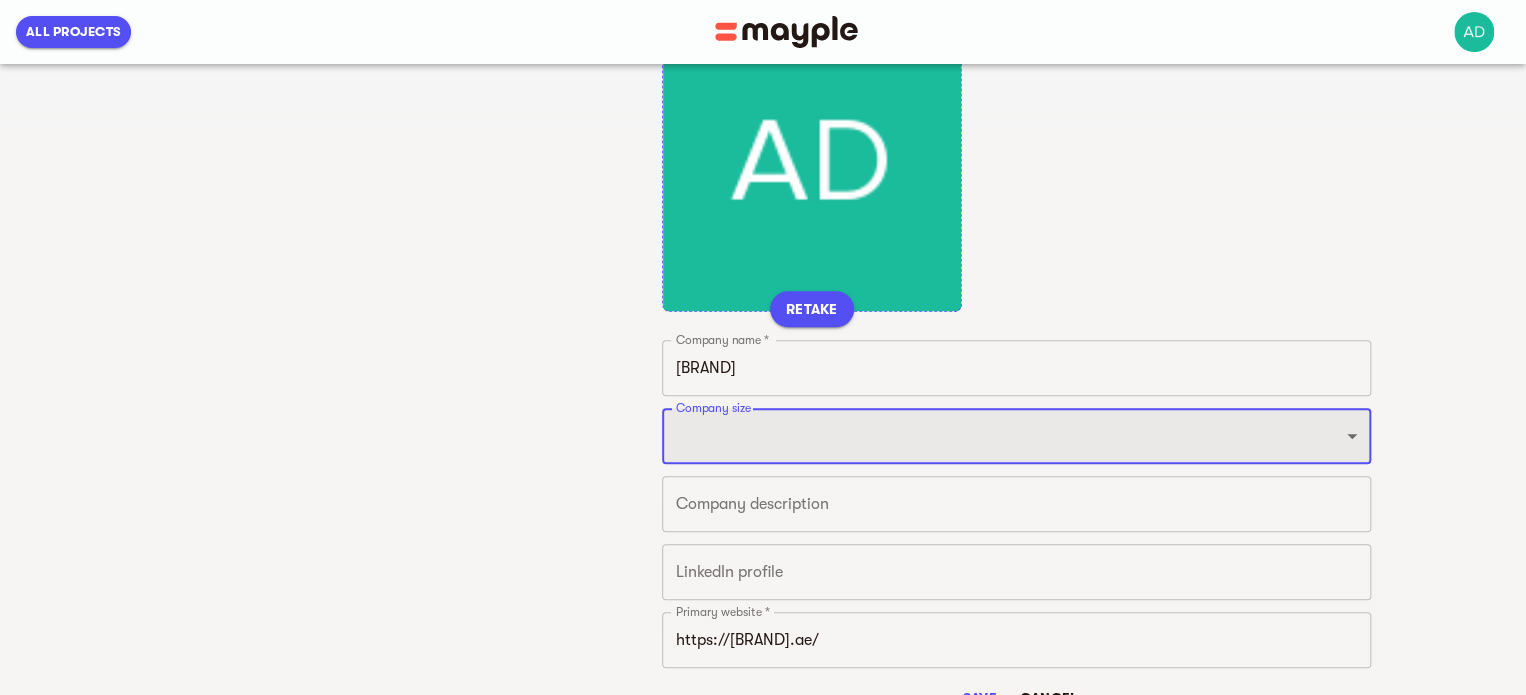 select on "FROM_2_TO_5" 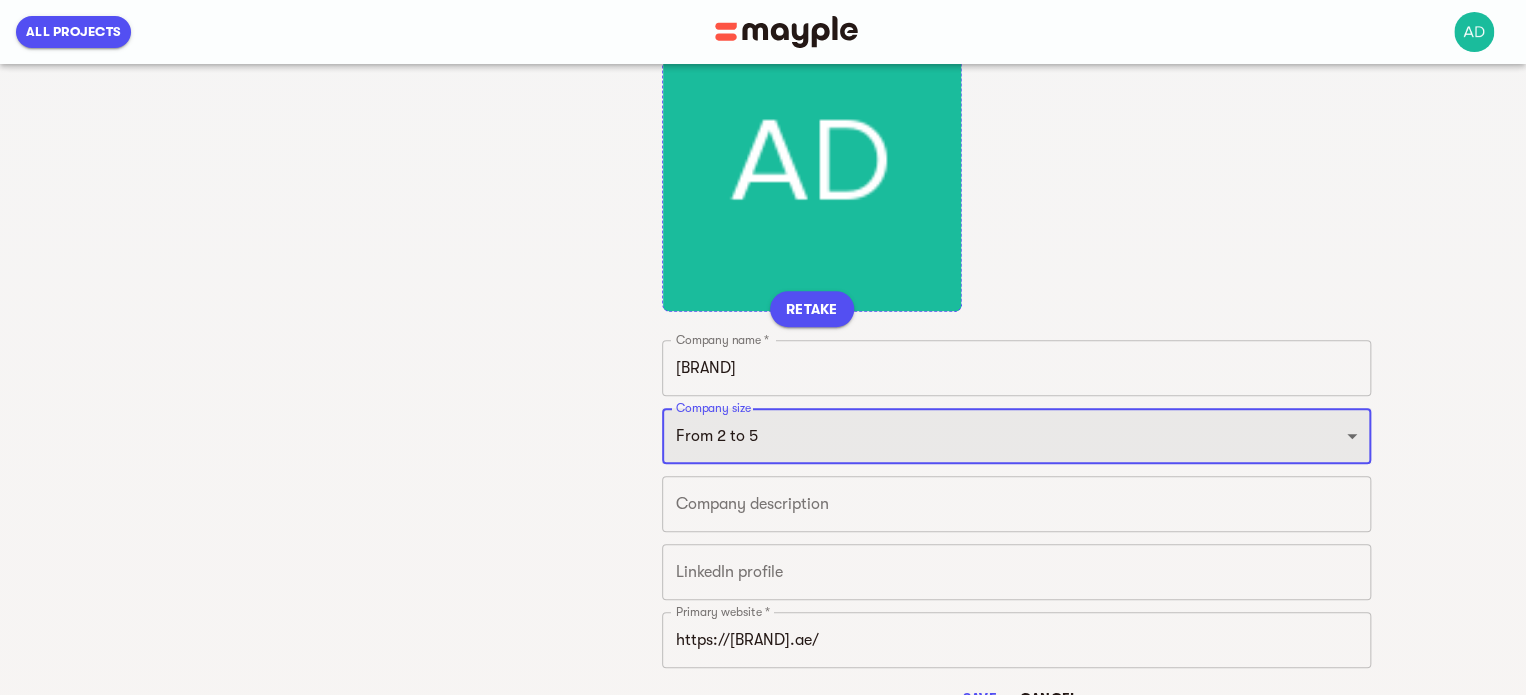 click on "Just 1 From 2 to 5 From 6 to 10 From 11 to 25 From 26 to 49 From 50 to 199 From 200 to 499 500 or more" at bounding box center [1016, 436] 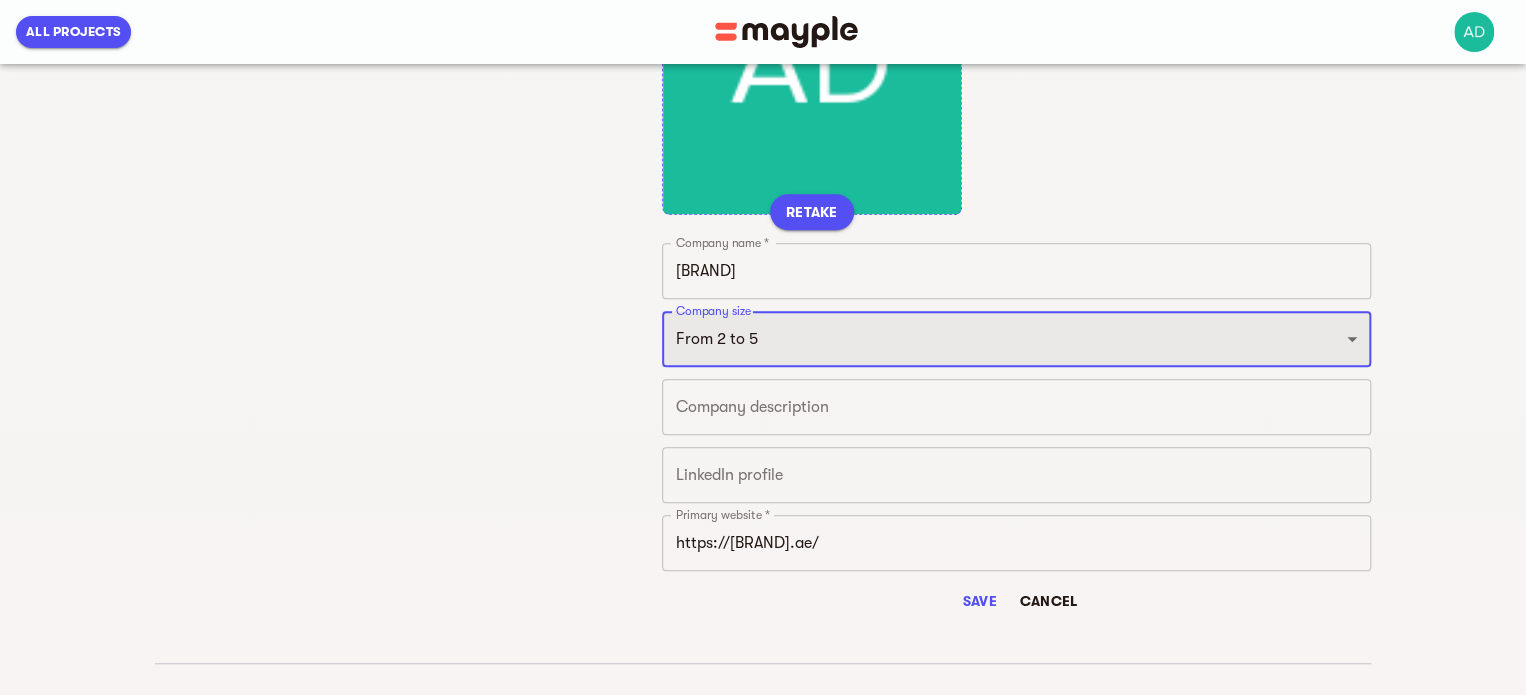 scroll, scrollTop: 400, scrollLeft: 0, axis: vertical 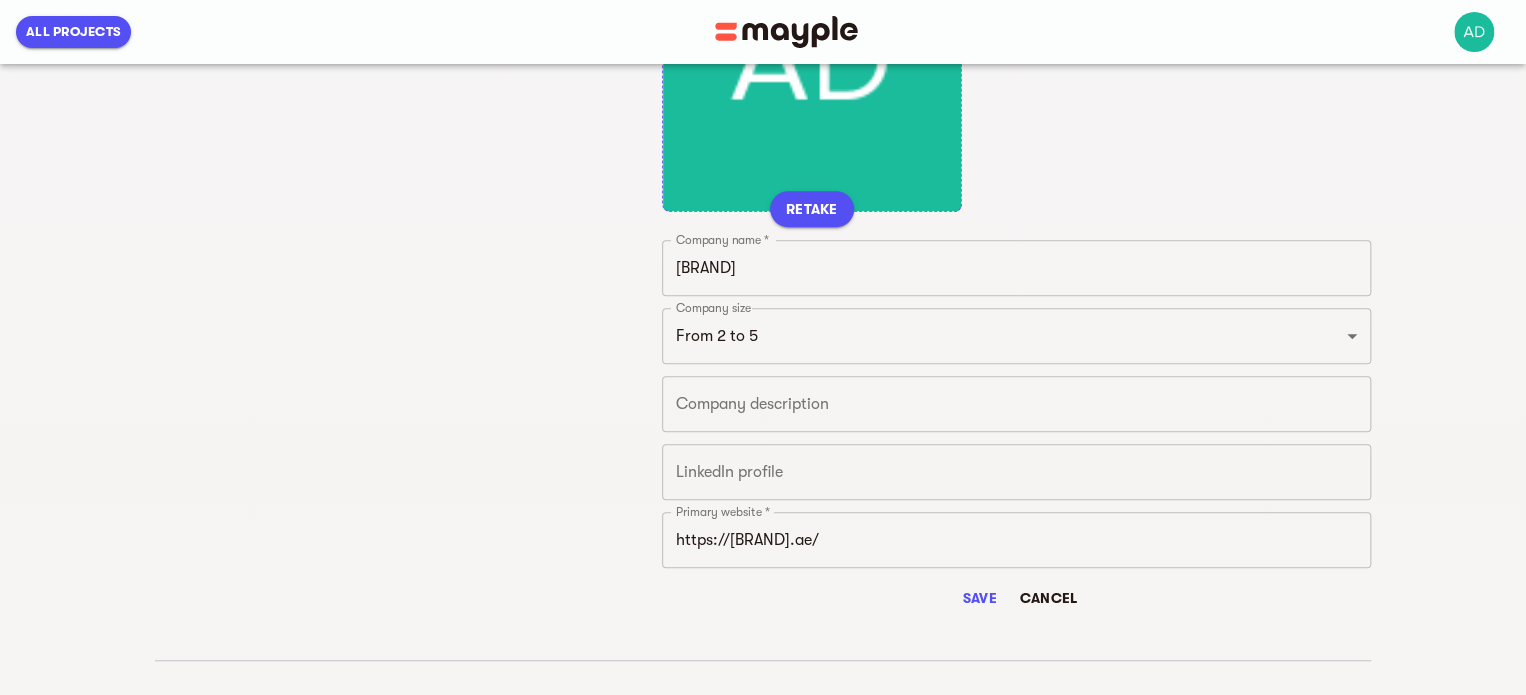 click on "Public profile Basic info about your company." at bounding box center [408, 264] 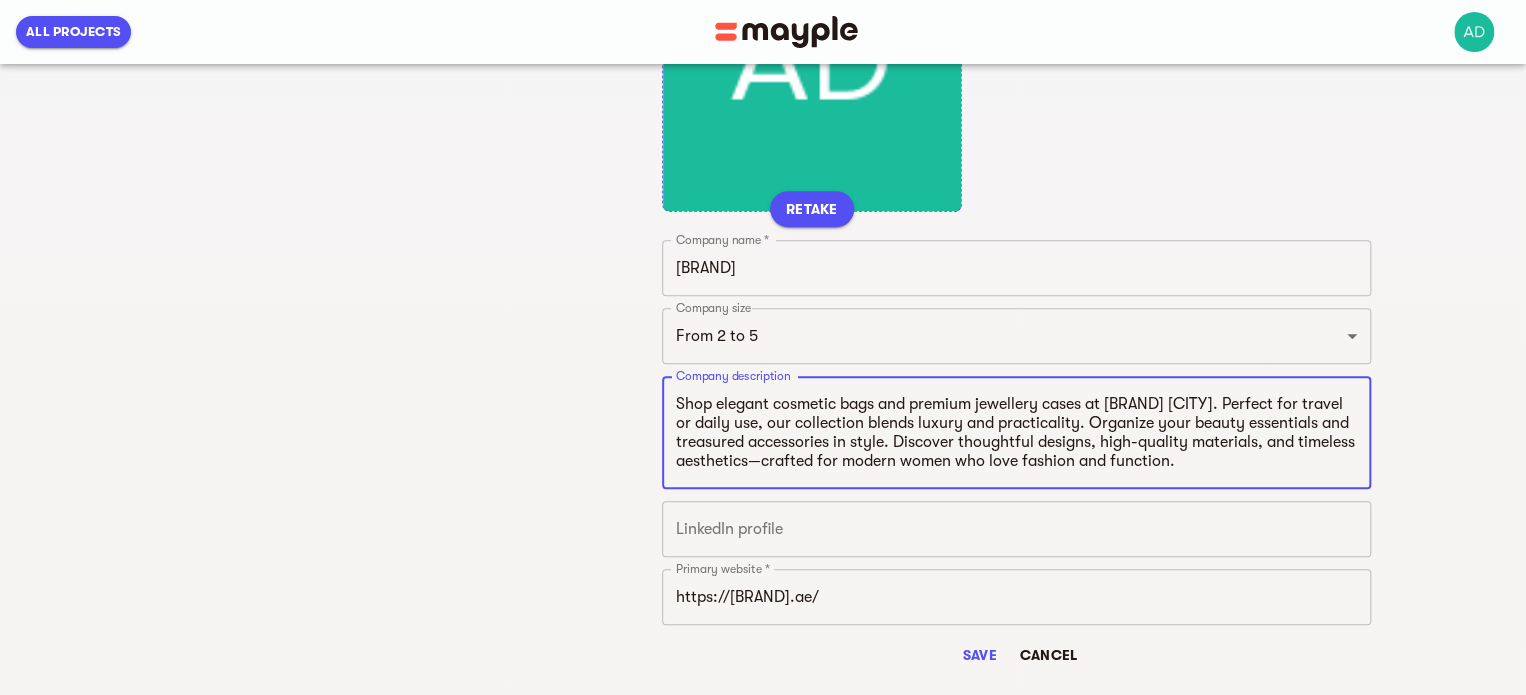 type on "Shop elegant cosmetic bags and premium jewellery cases at [BRAND] [CITY]. Perfect for travel or daily use, our collection blends luxury and practicality. Organize your beauty essentials and treasured accessories in style. Discover thoughtful designs, high-quality materials, and timeless aesthetics—crafted for modern women who love fashion and function." 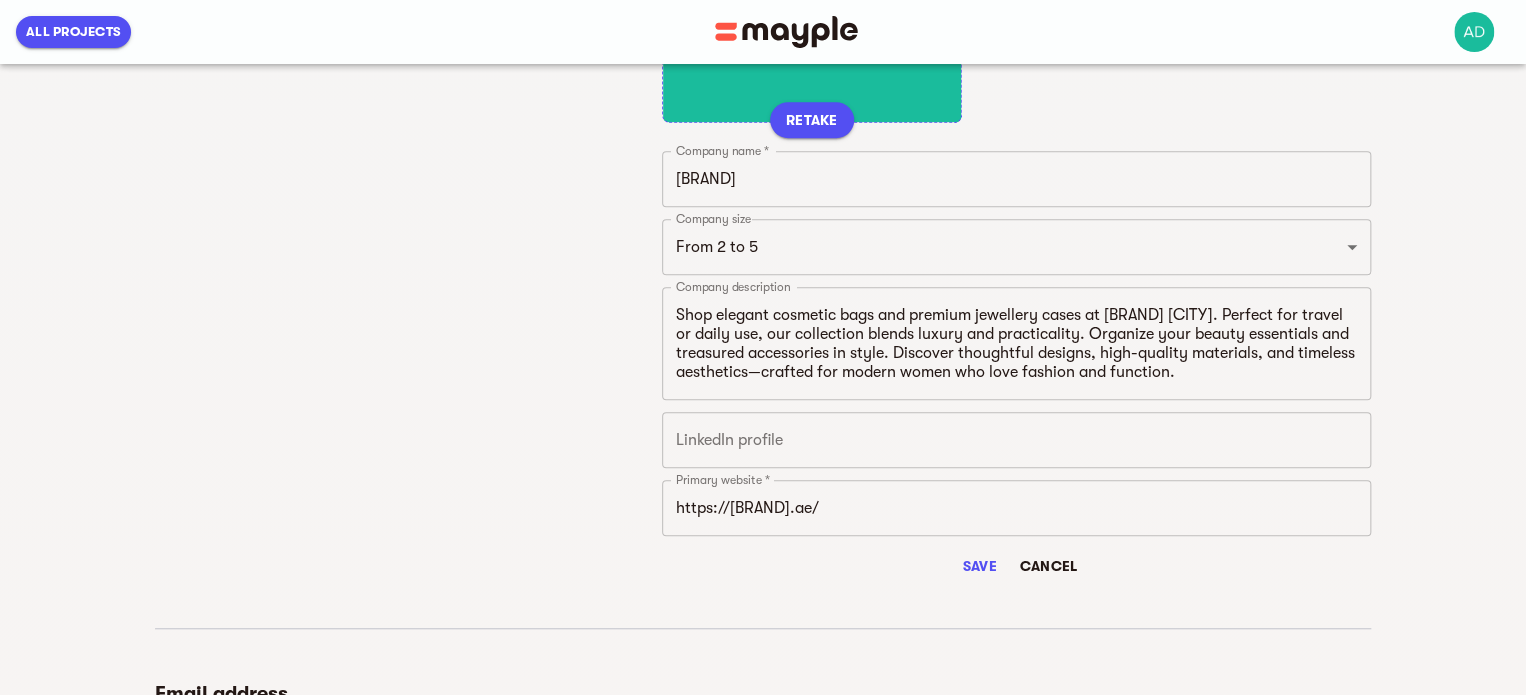 scroll, scrollTop: 500, scrollLeft: 0, axis: vertical 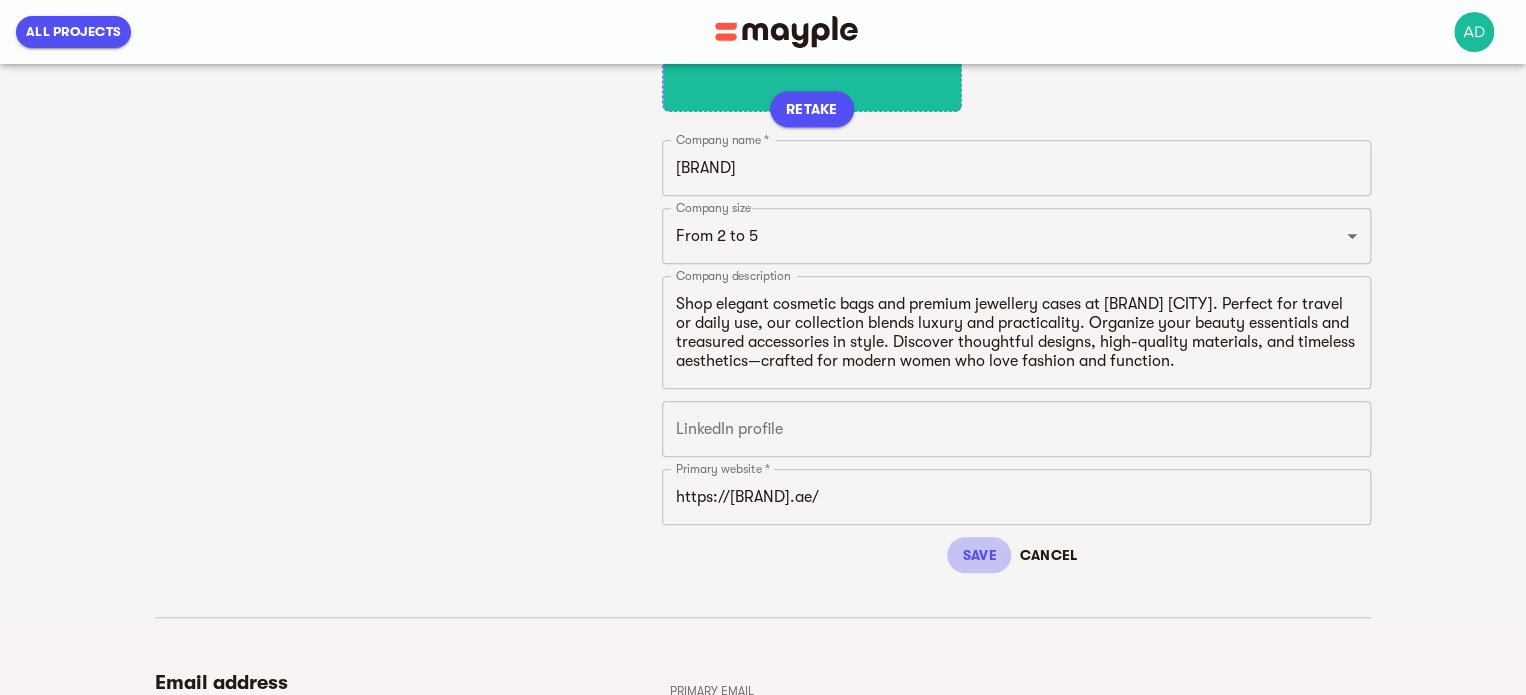 click on "Save" at bounding box center (979, 555) 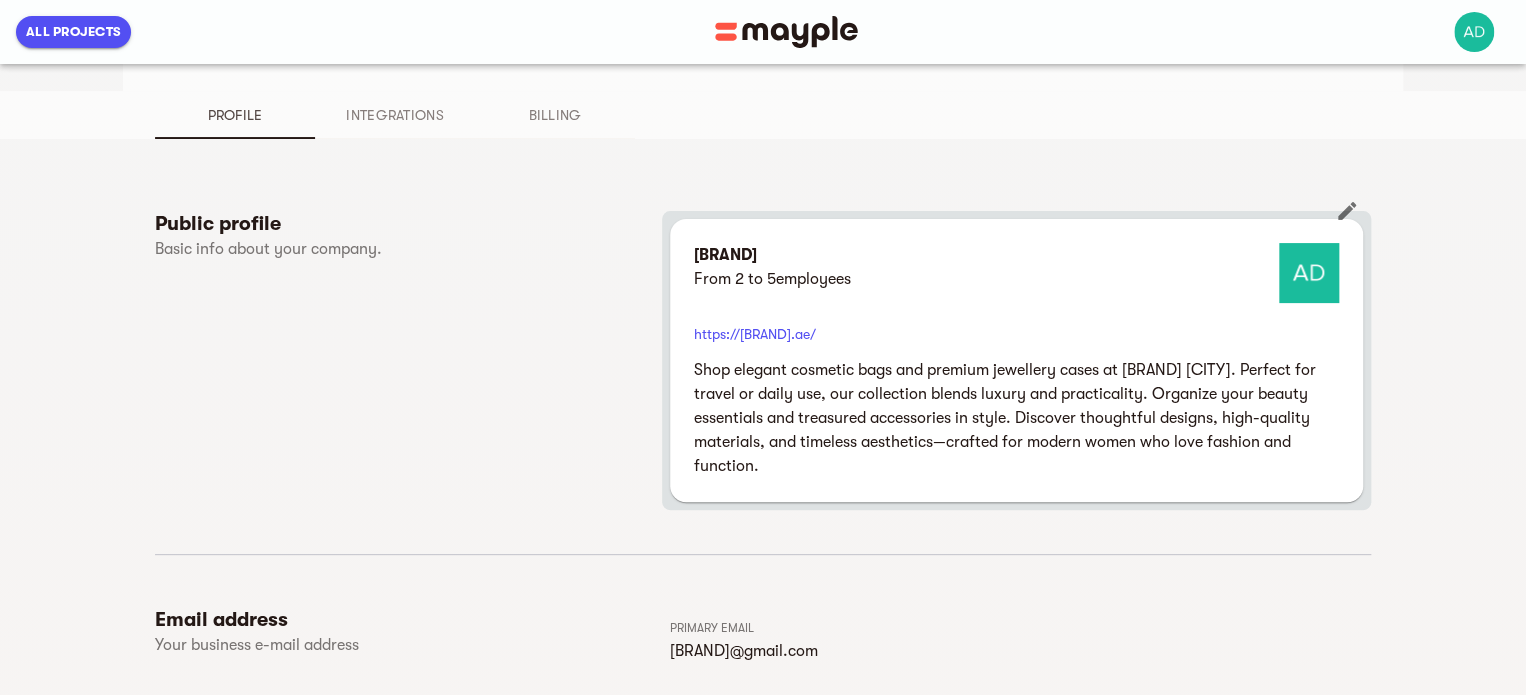 scroll, scrollTop: 100, scrollLeft: 0, axis: vertical 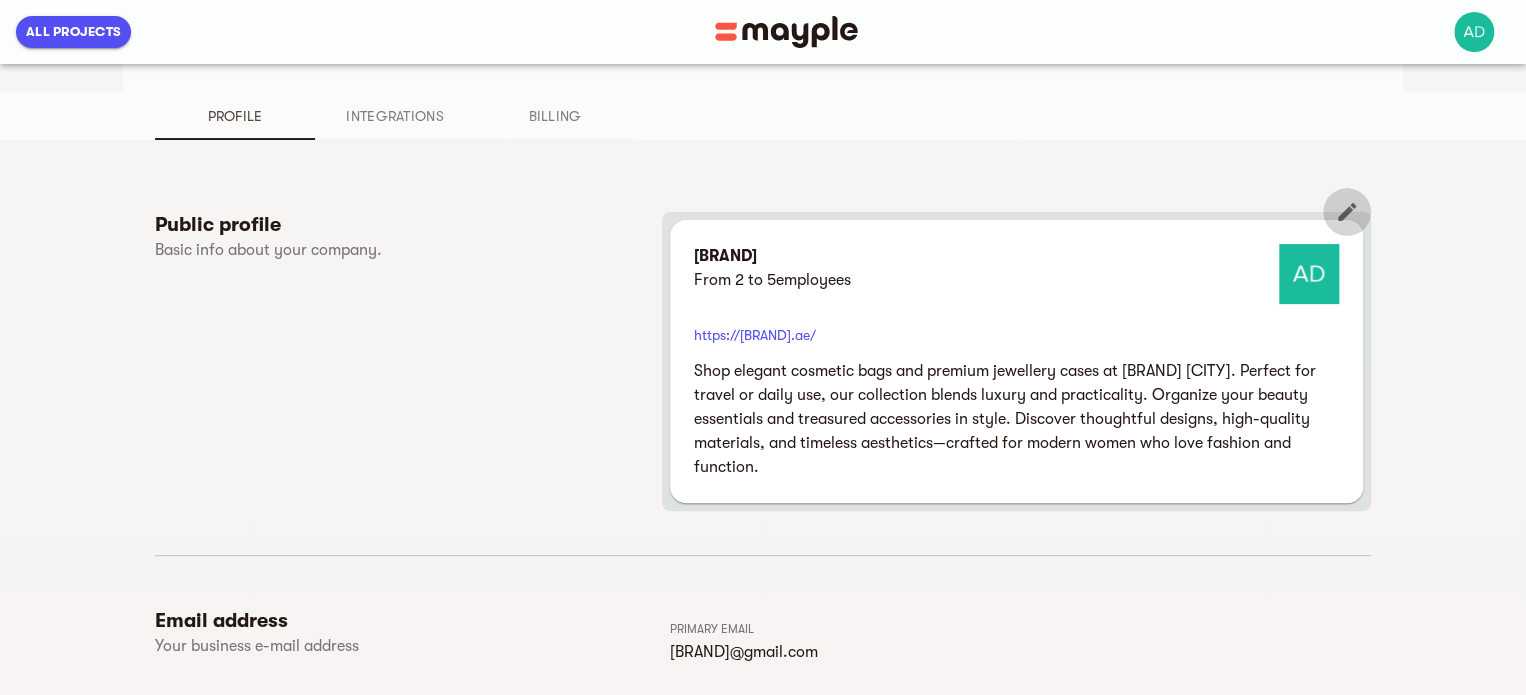 click 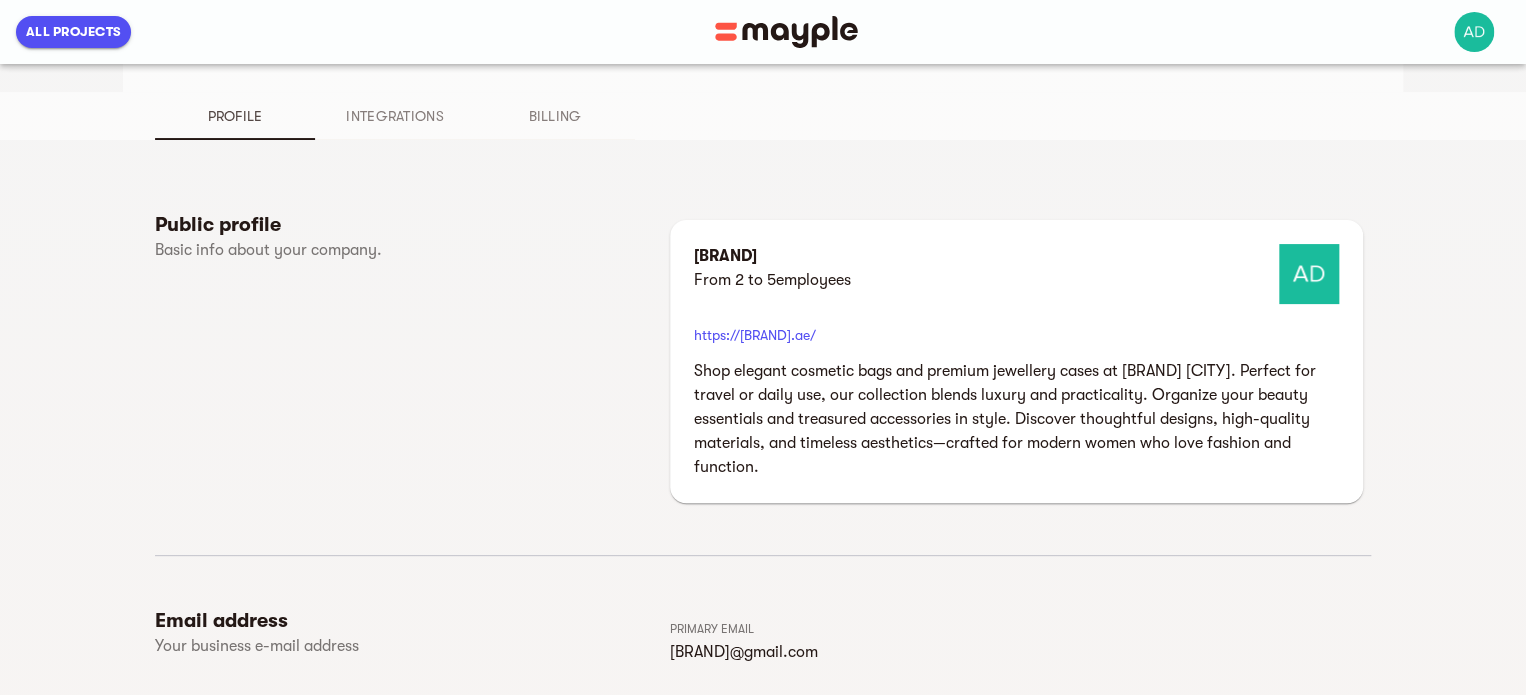 select on "FROM_2_TO_5" 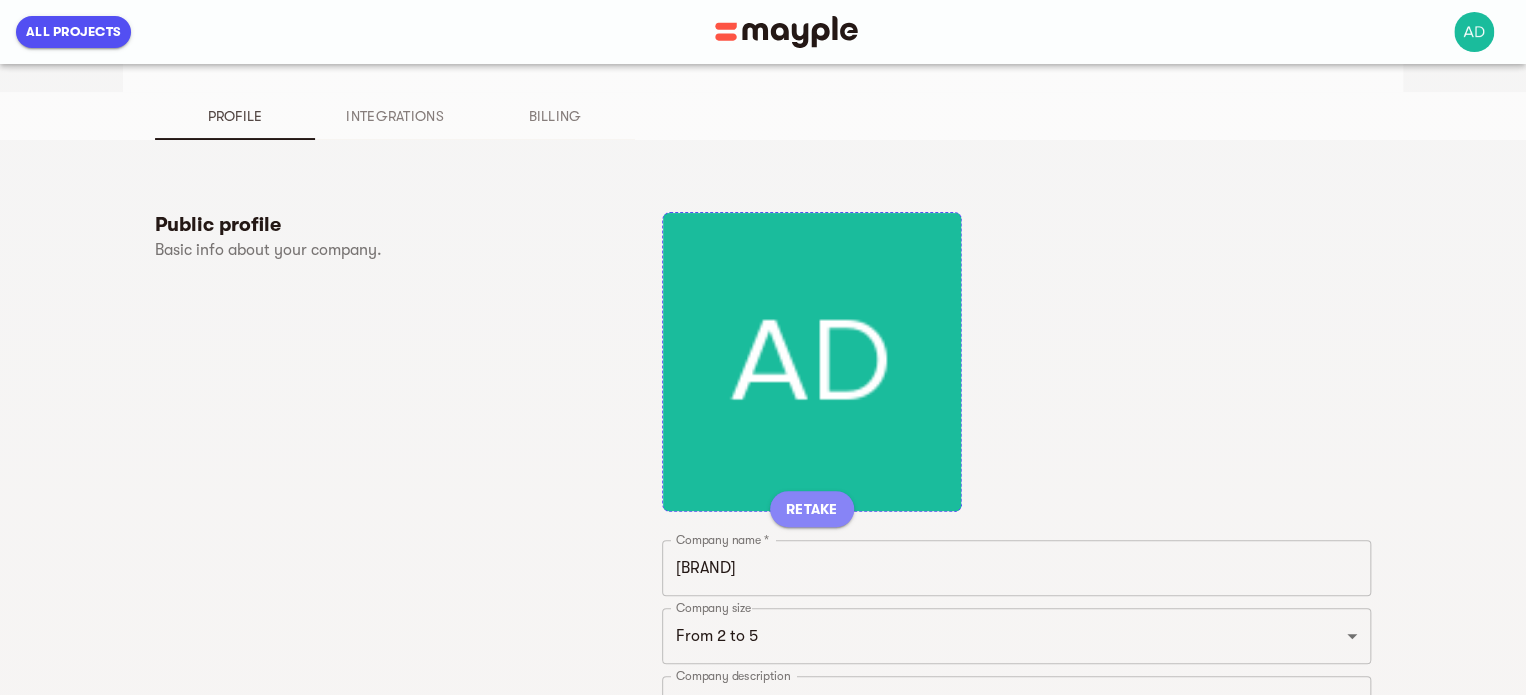 click on "RETAKE" at bounding box center [812, 509] 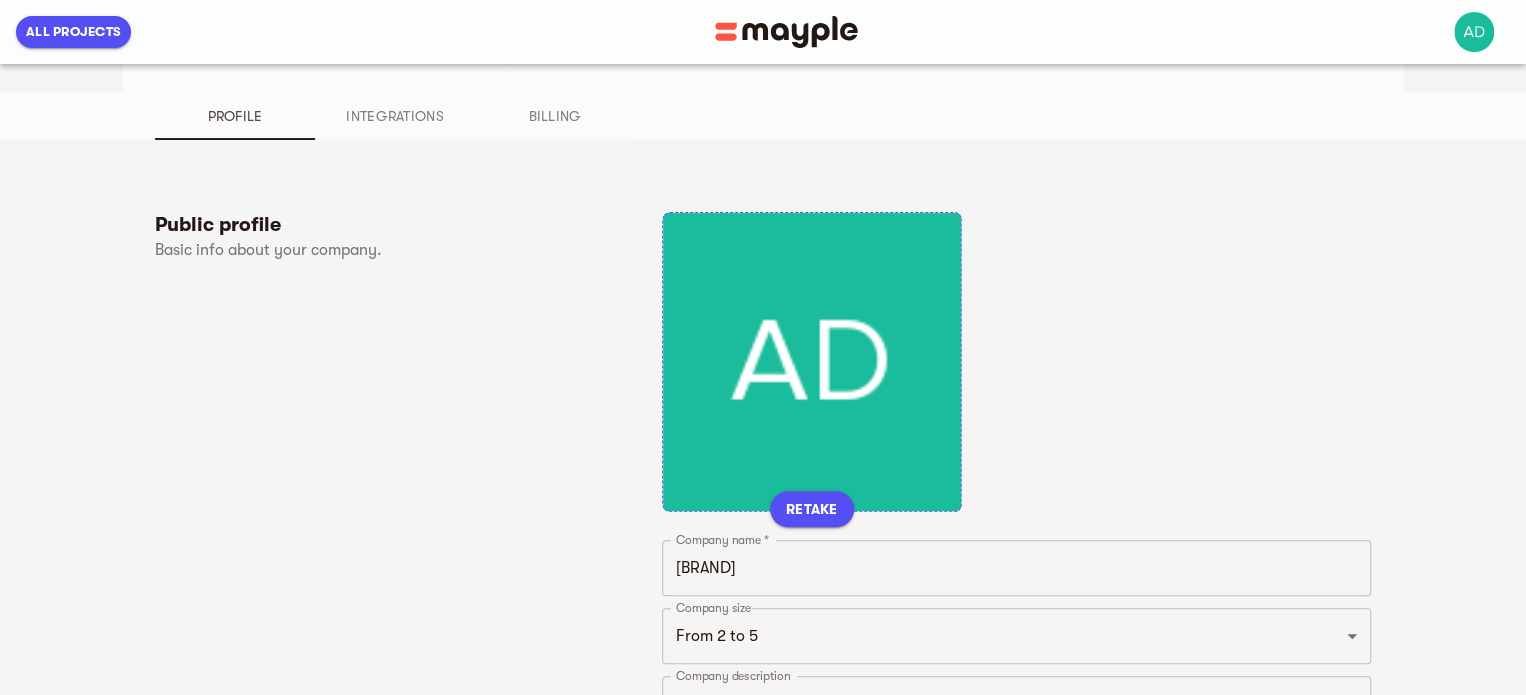 click on "RETAKE" at bounding box center (812, 509) 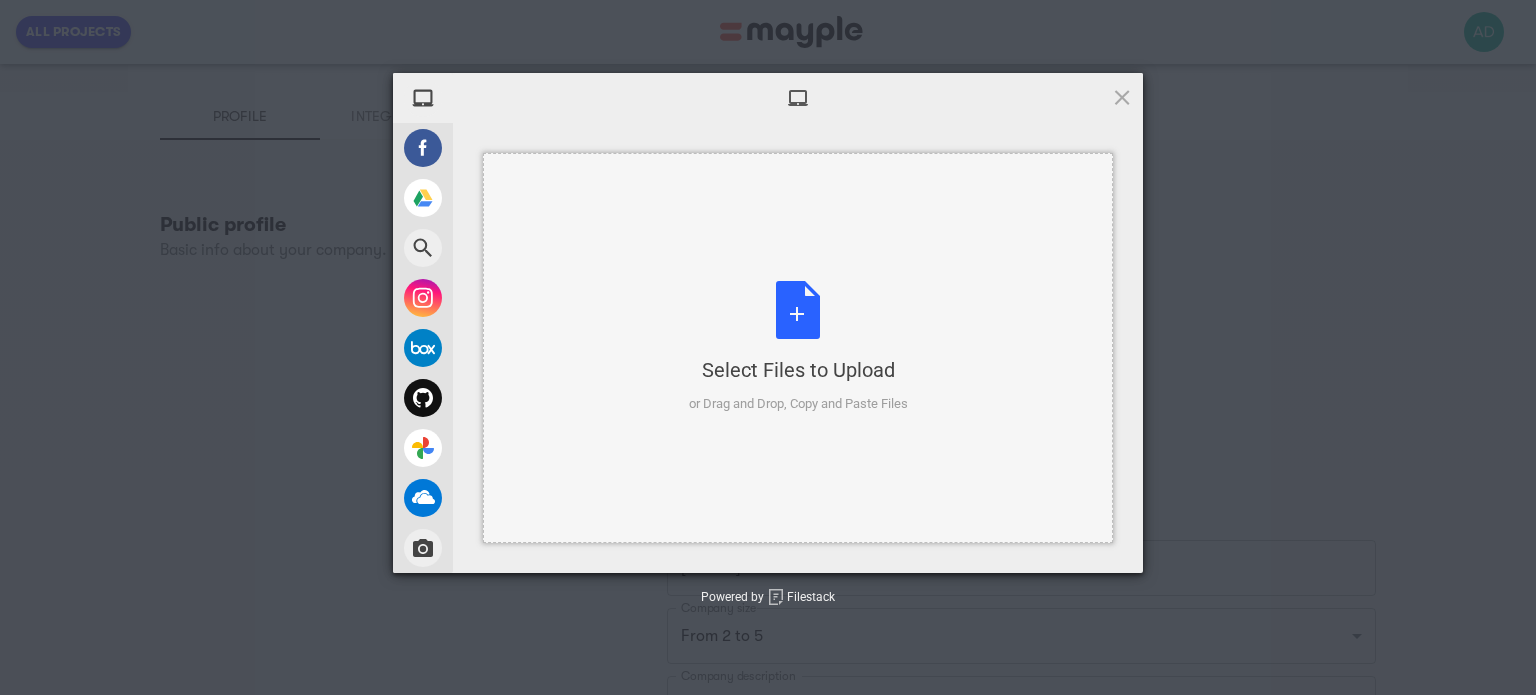 click on "Select Files to Upload
or Drag and Drop, Copy and Paste Files" at bounding box center [798, 347] 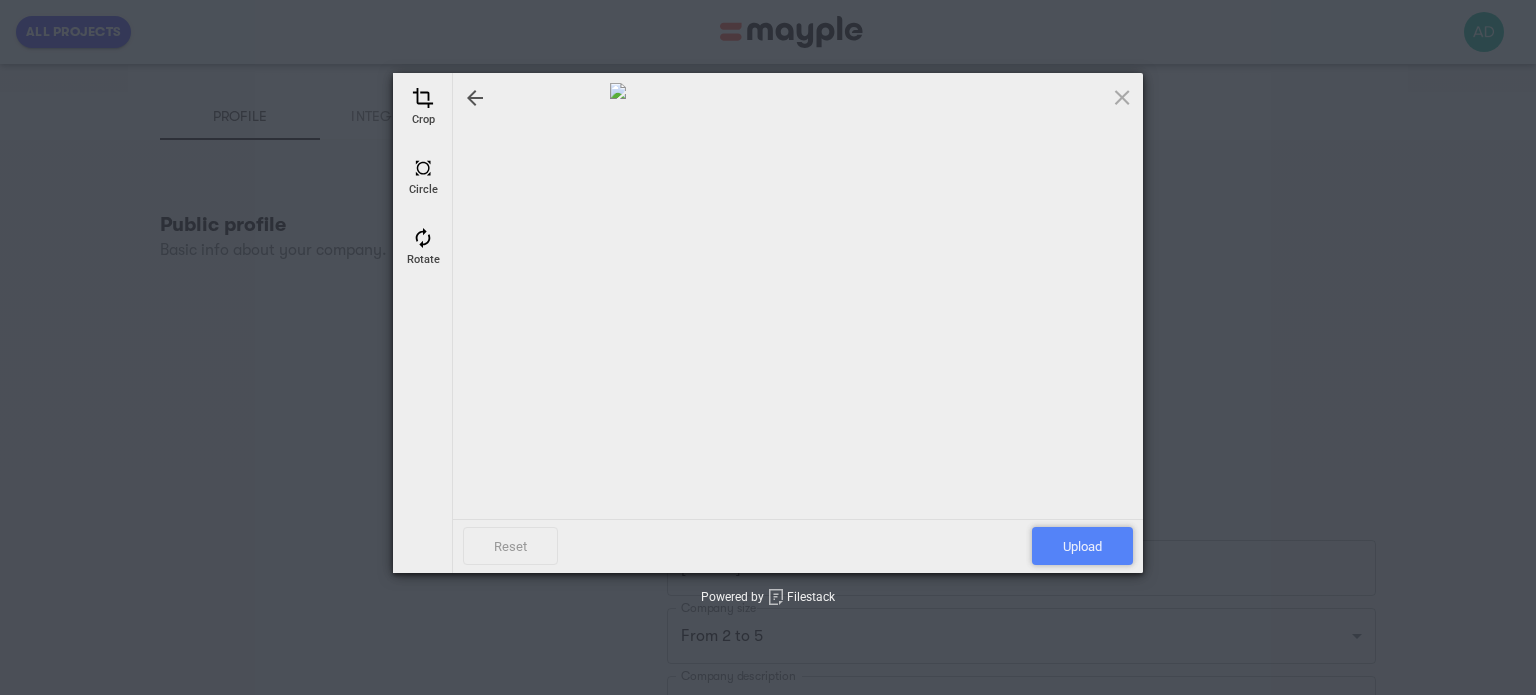 click on "Upload" at bounding box center (1082, 546) 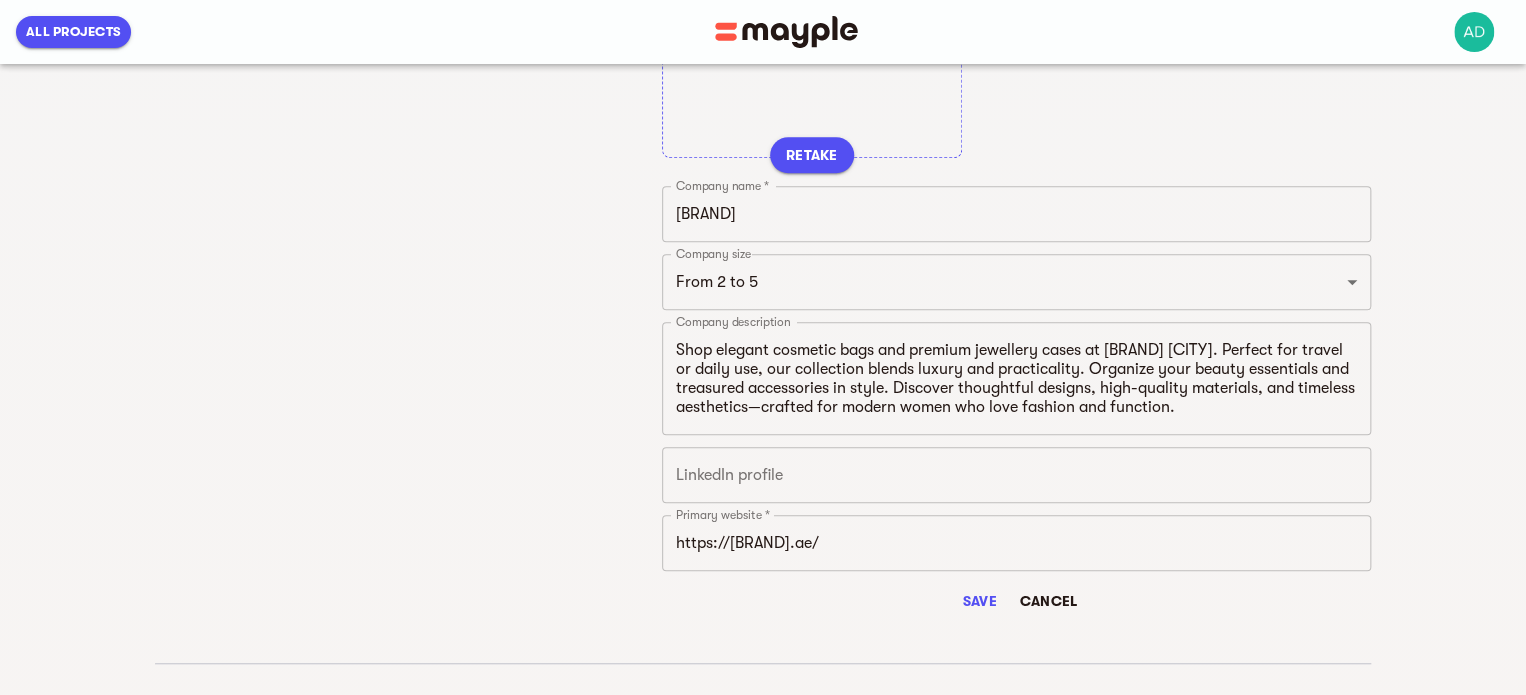 scroll, scrollTop: 600, scrollLeft: 0, axis: vertical 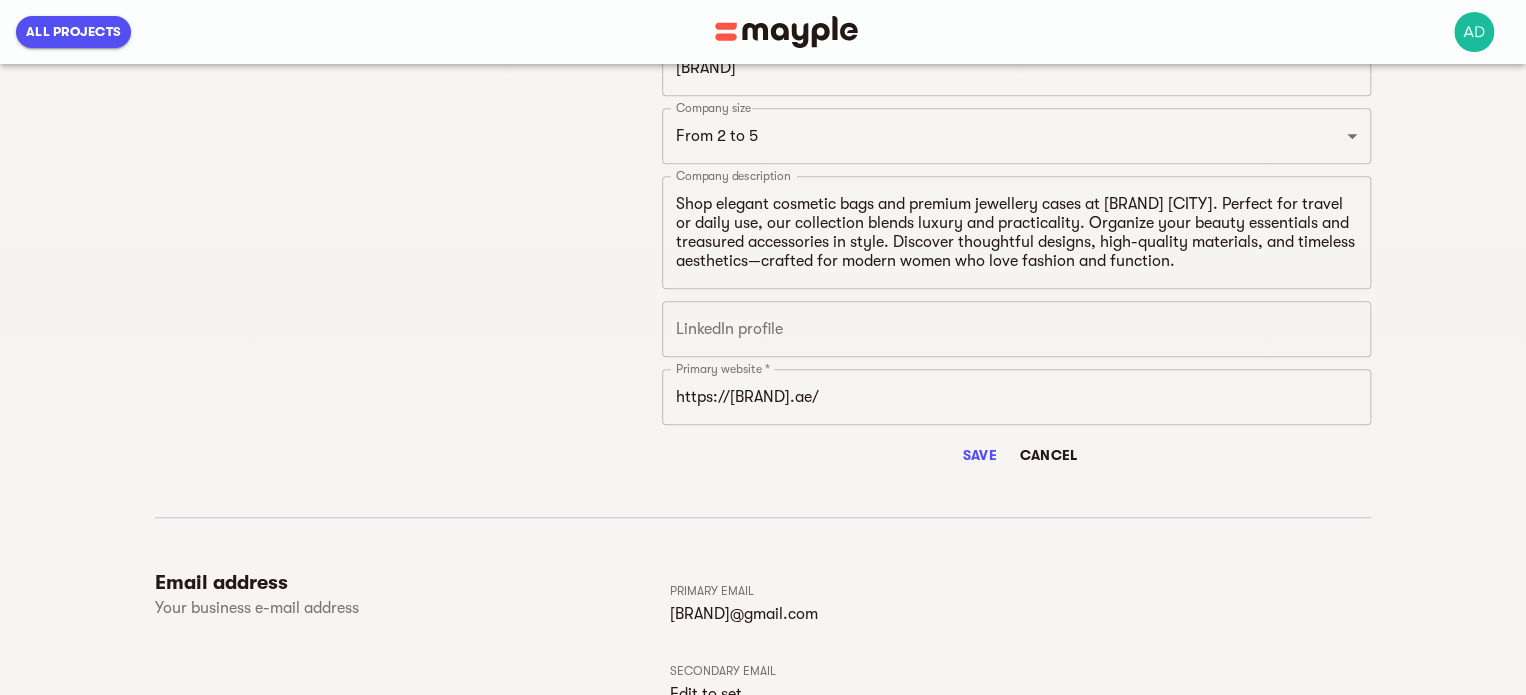 click on "Save" at bounding box center (979, 455) 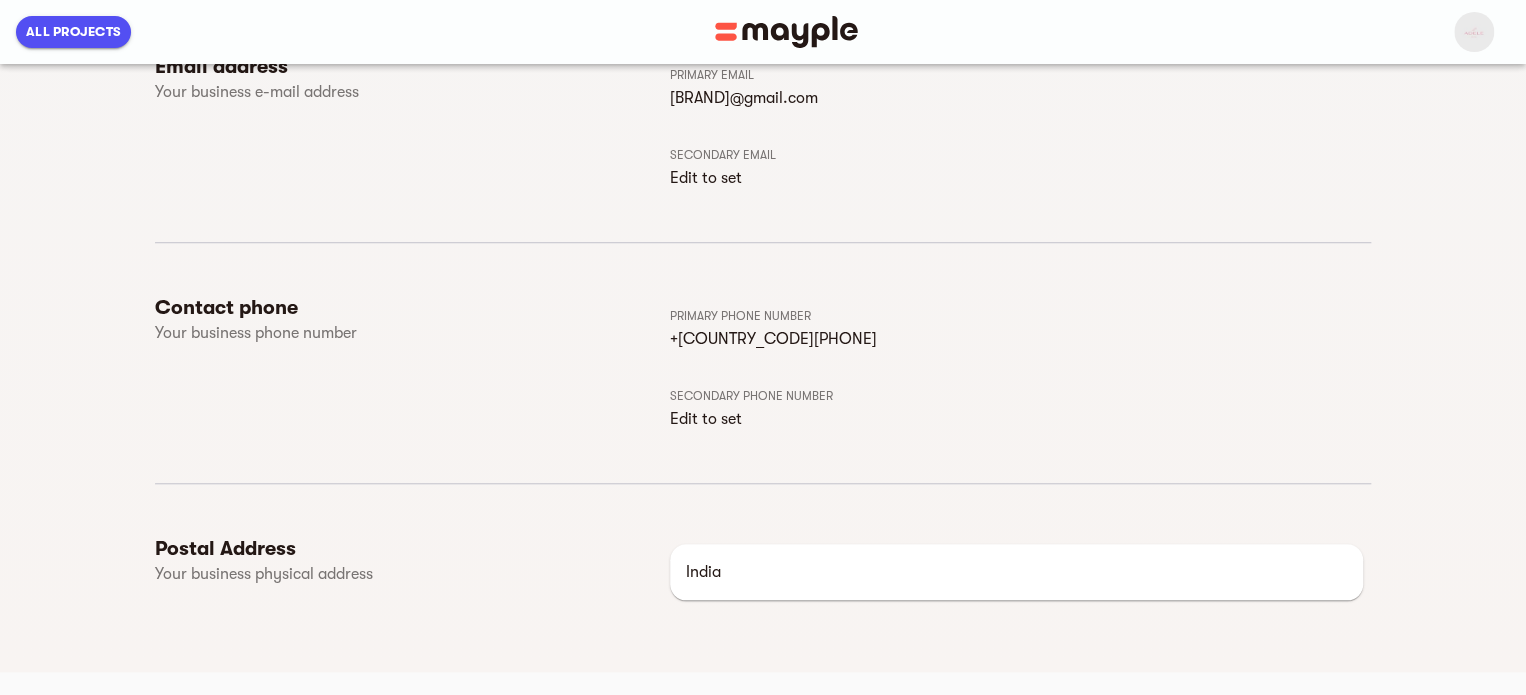 scroll, scrollTop: 655, scrollLeft: 0, axis: vertical 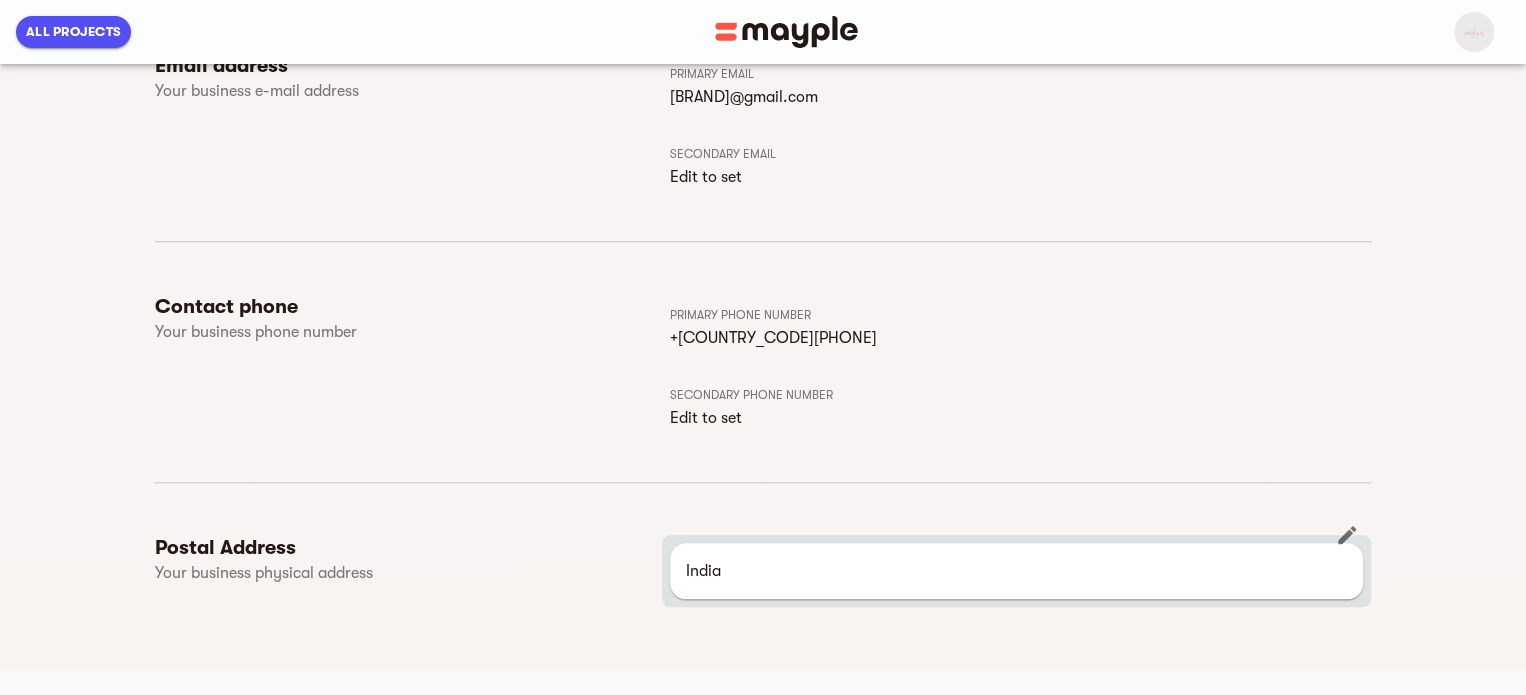 click on "India" 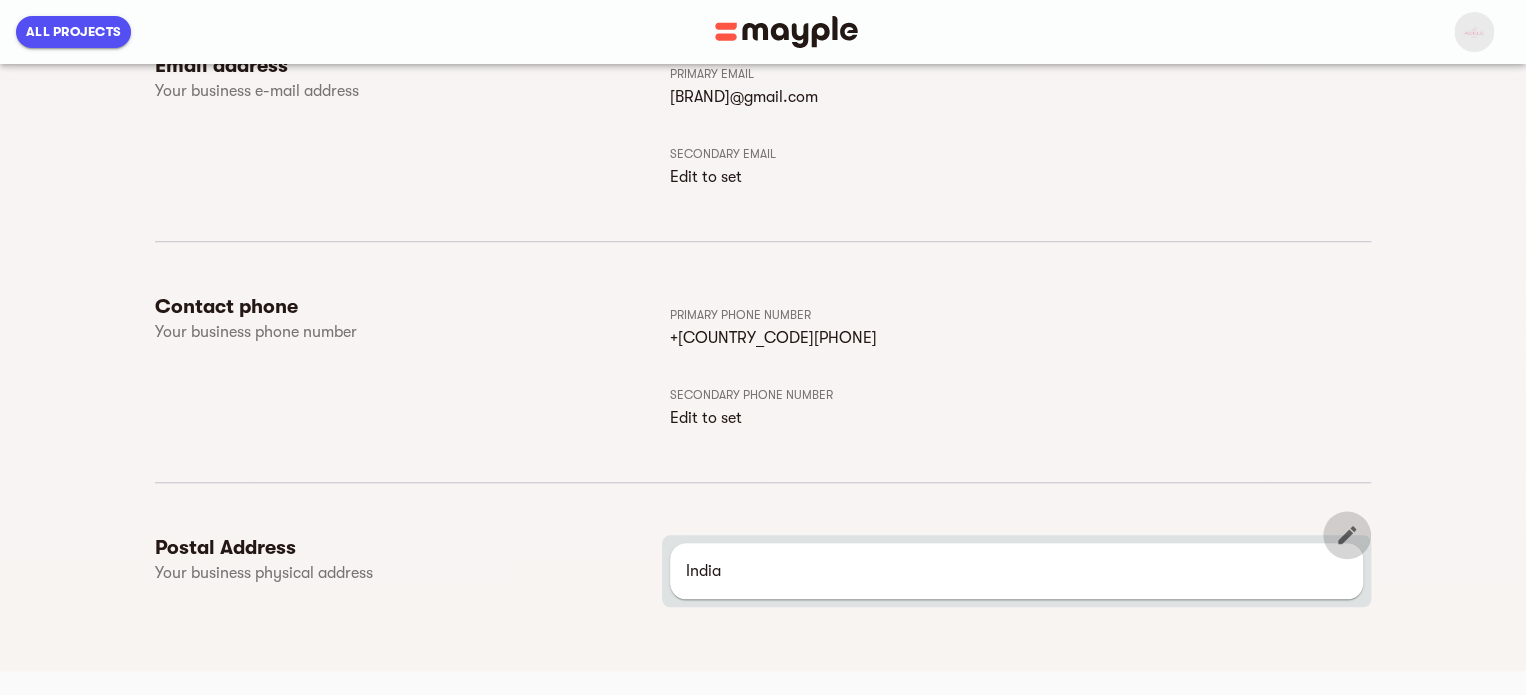 click 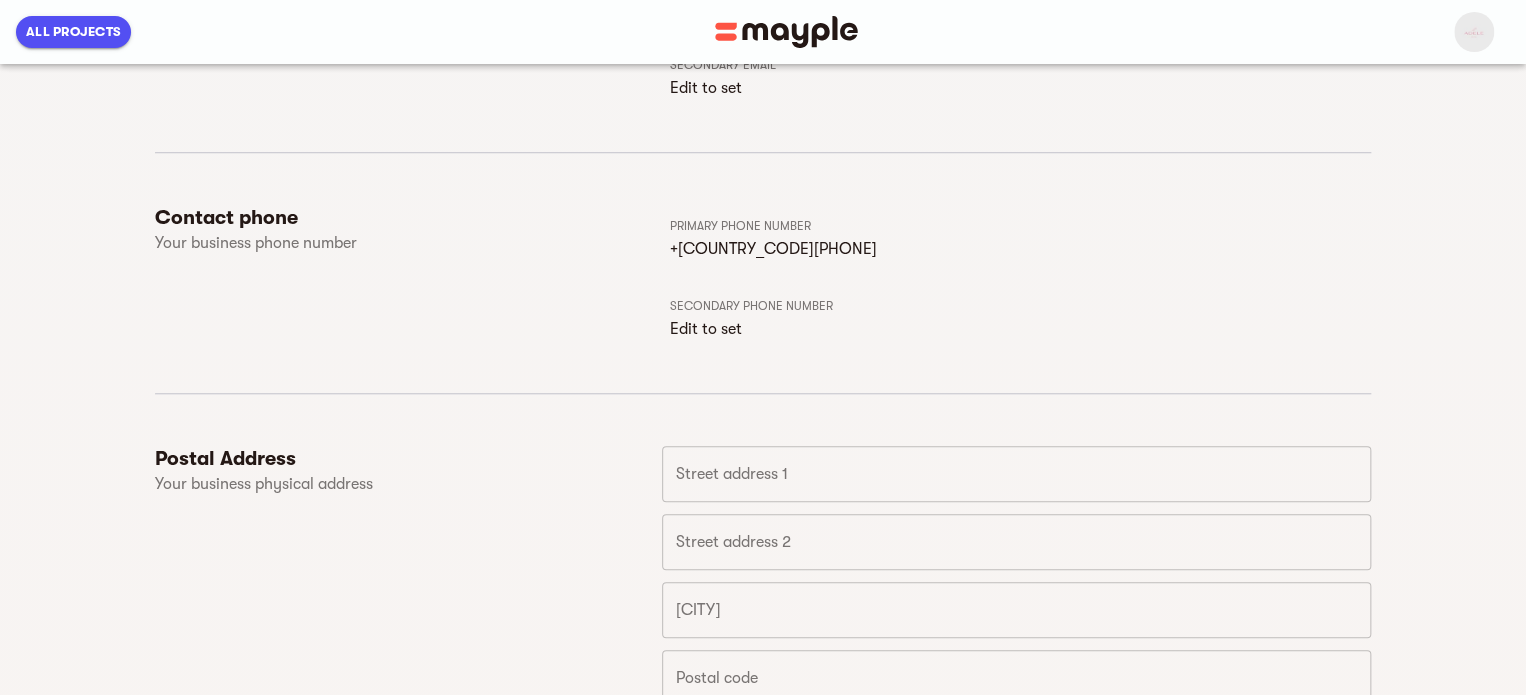 scroll, scrollTop: 955, scrollLeft: 0, axis: vertical 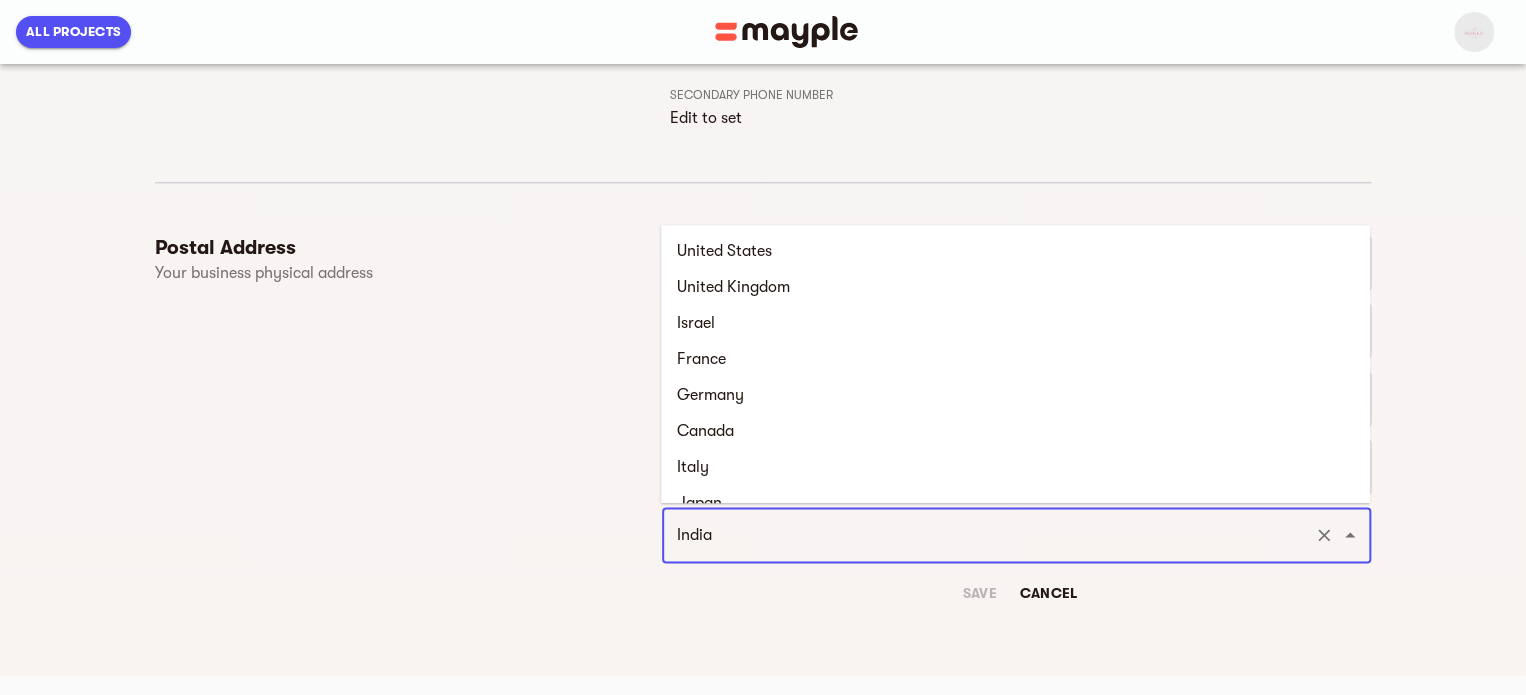 click on "India" at bounding box center (988, 535) 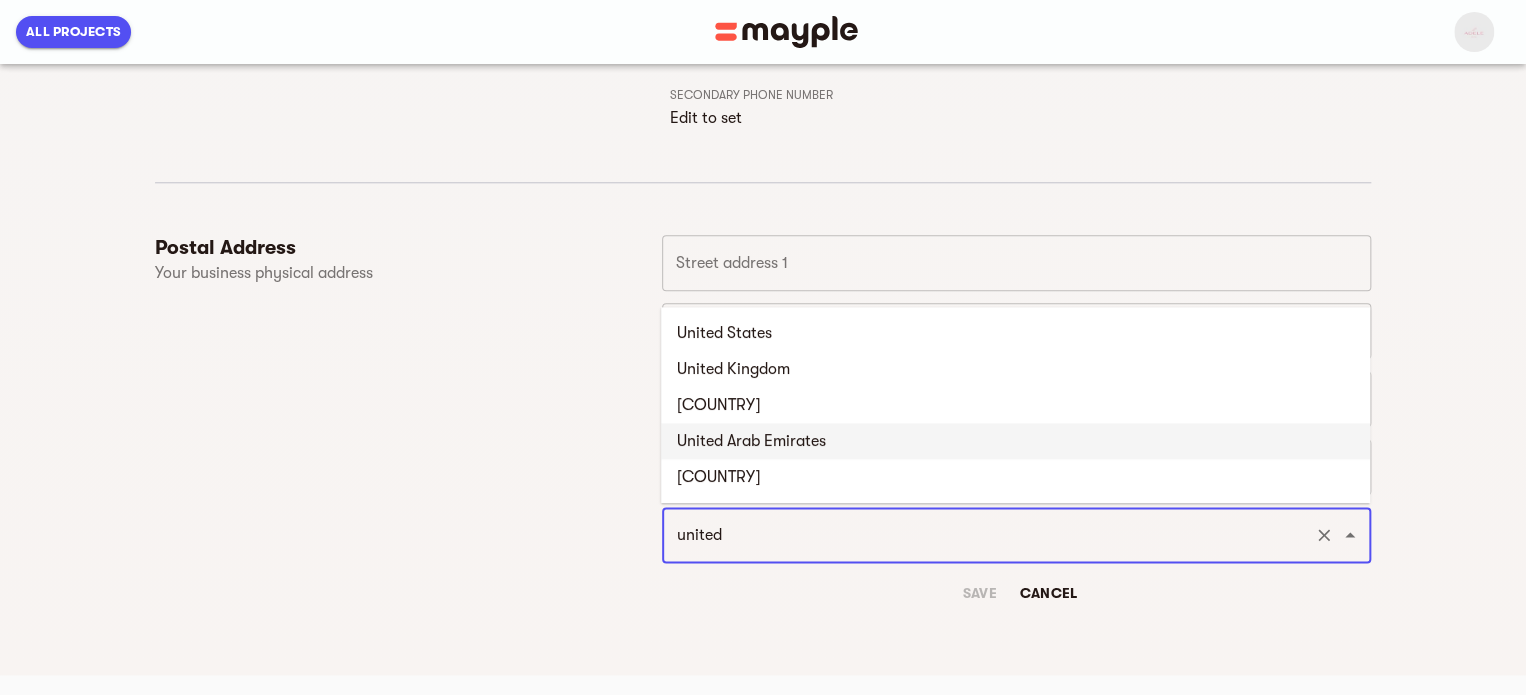 click on "United Arab Emirates" at bounding box center (1015, 441) 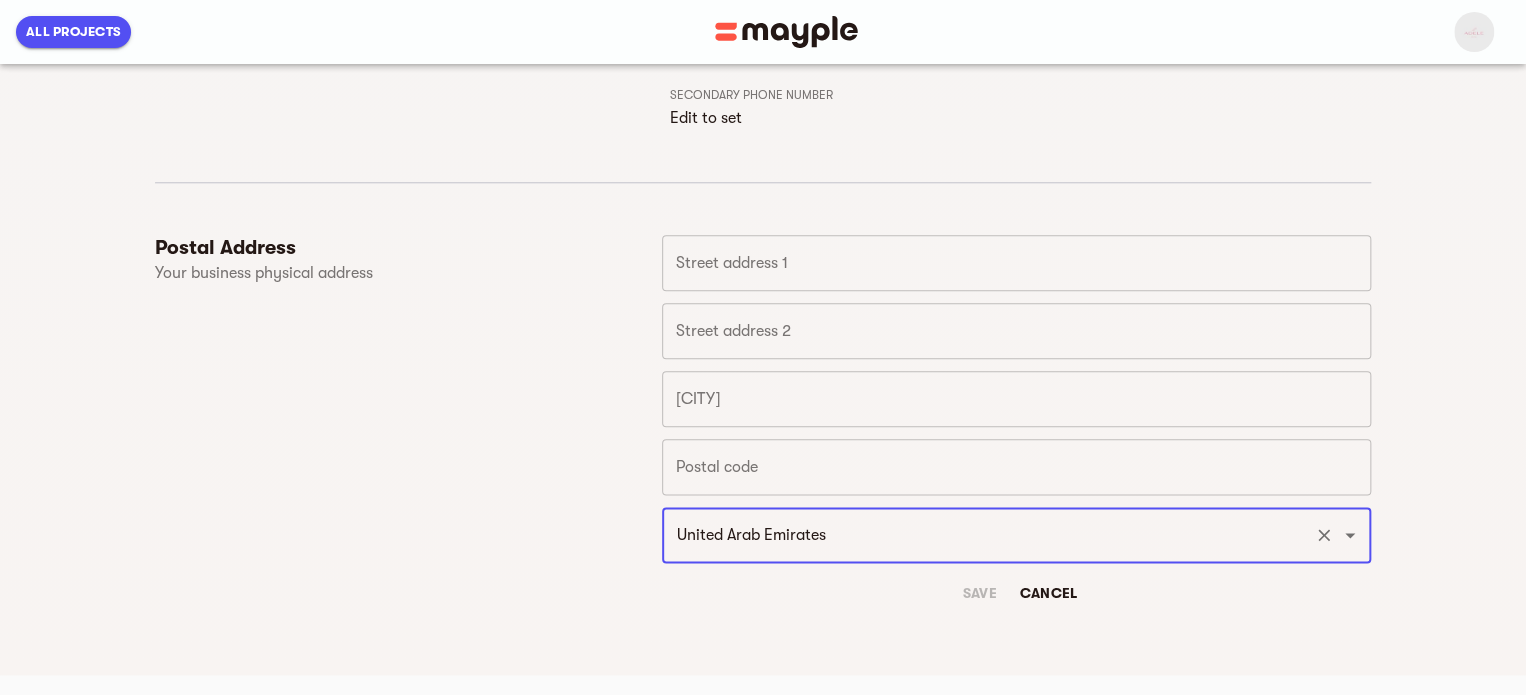 type on "United Arab Emirates" 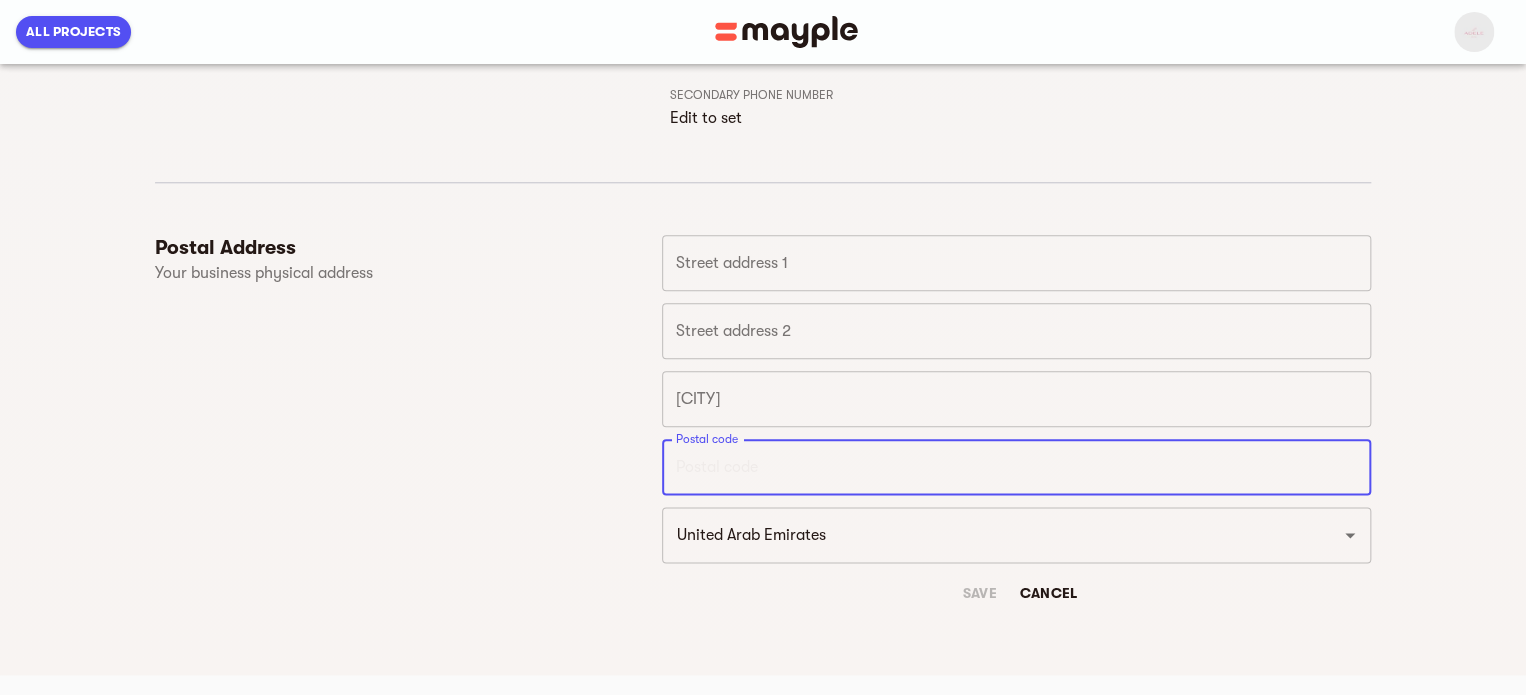 click at bounding box center [1016, 467] 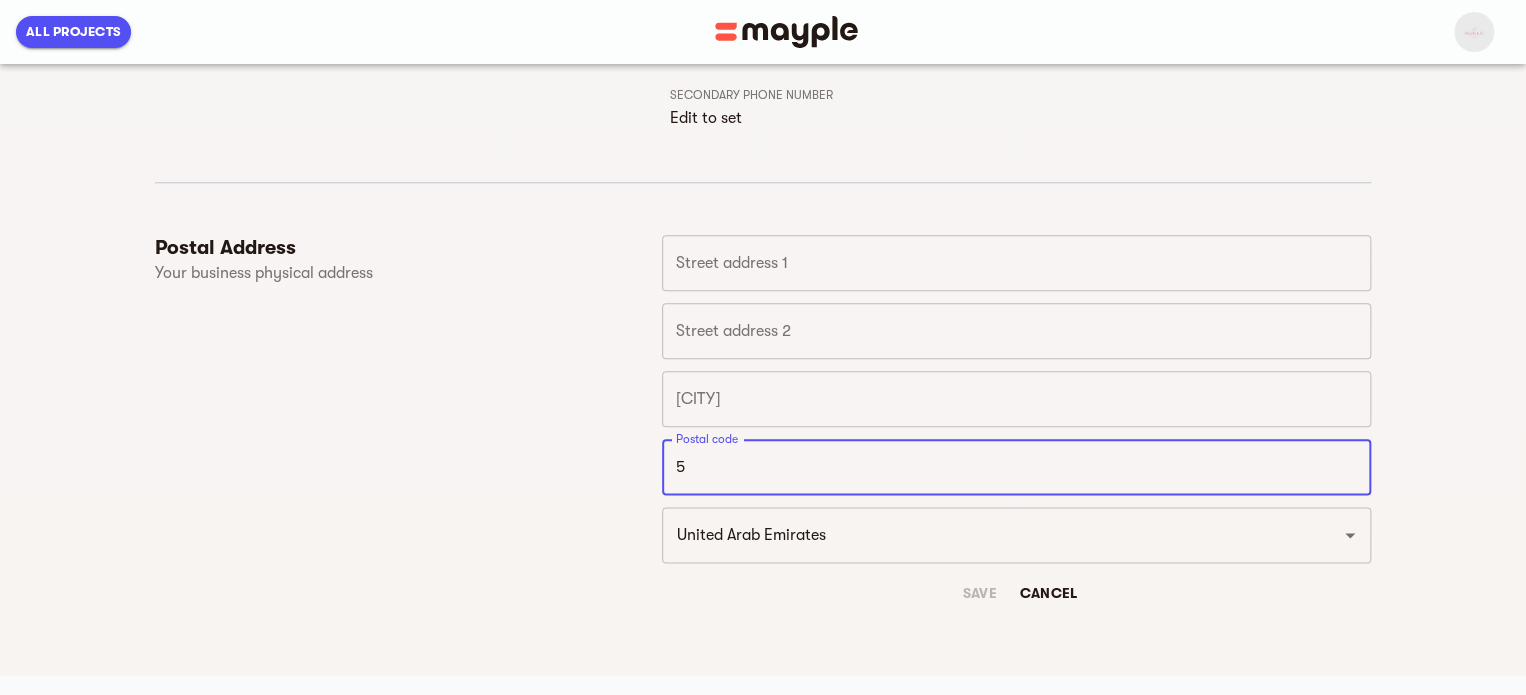 type on "50" 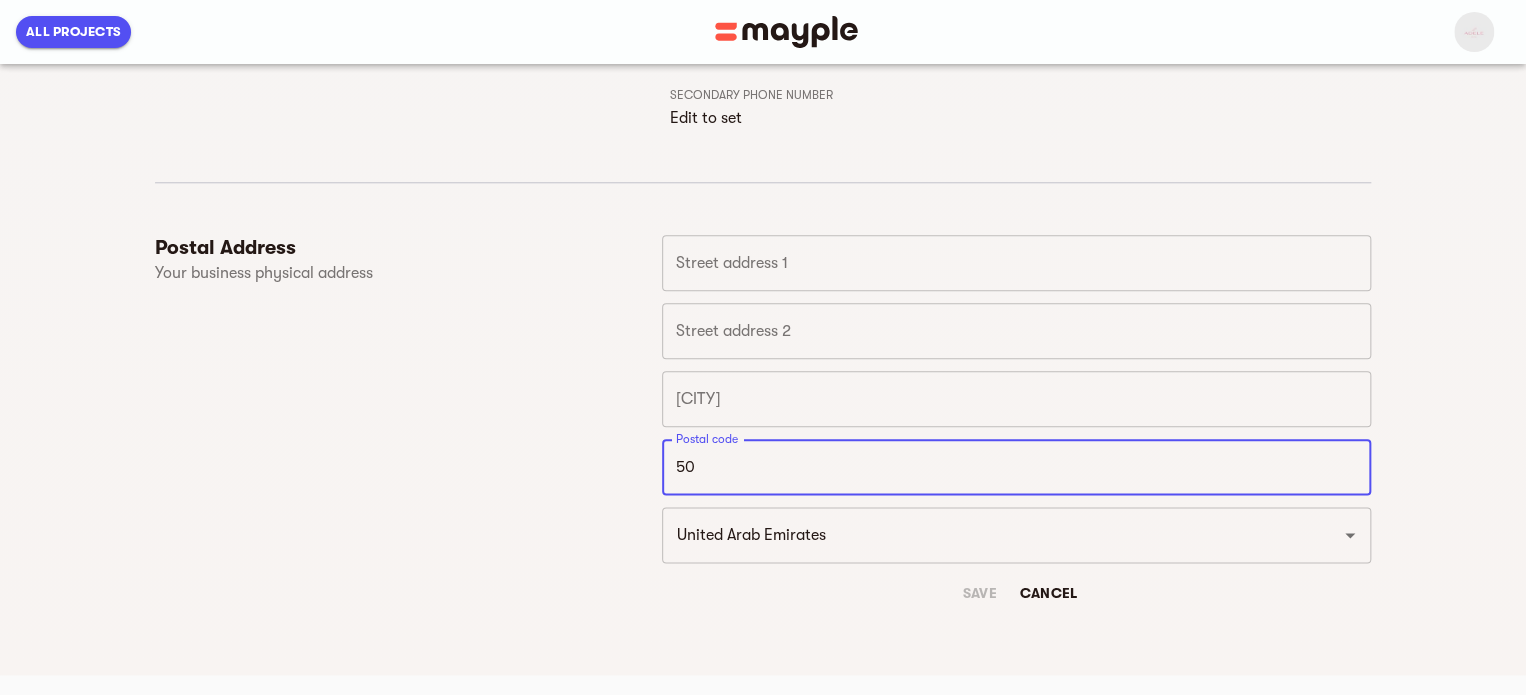 type 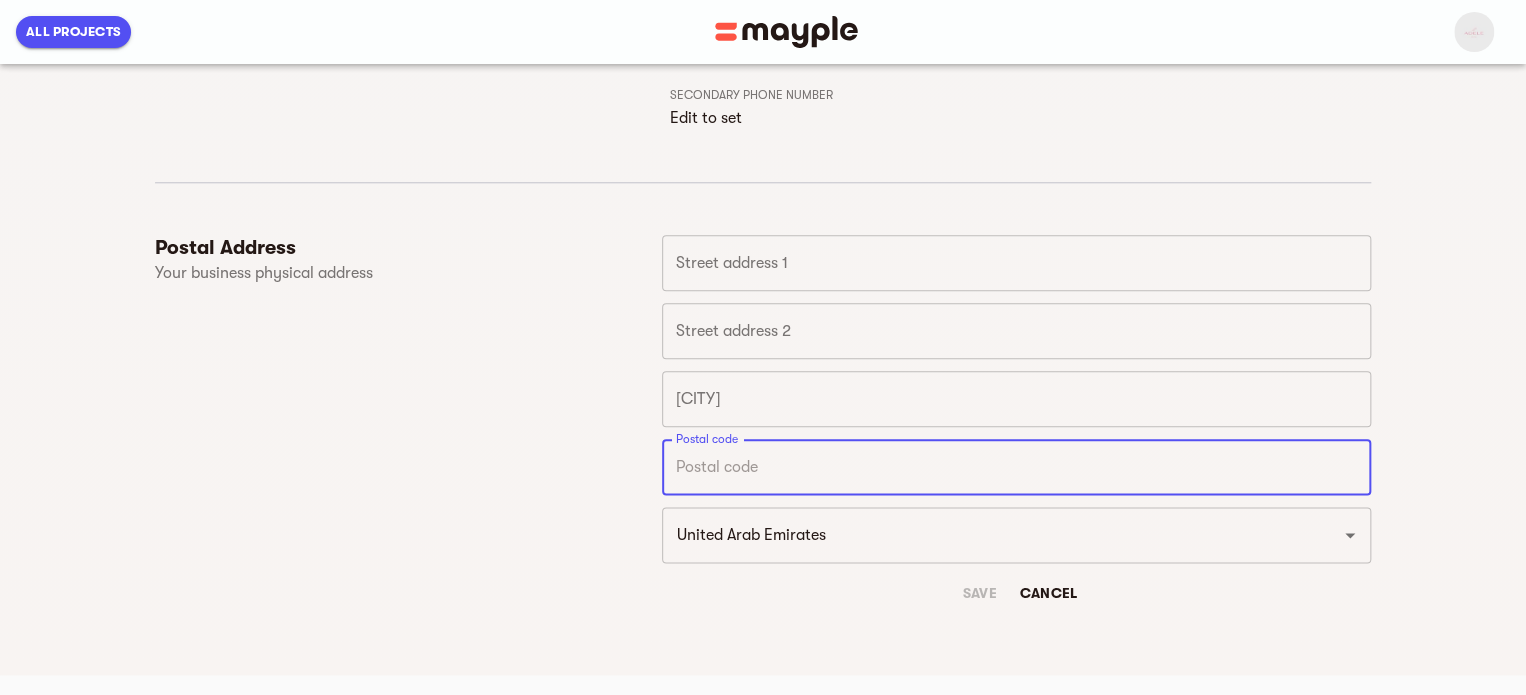 click at bounding box center [1016, 399] 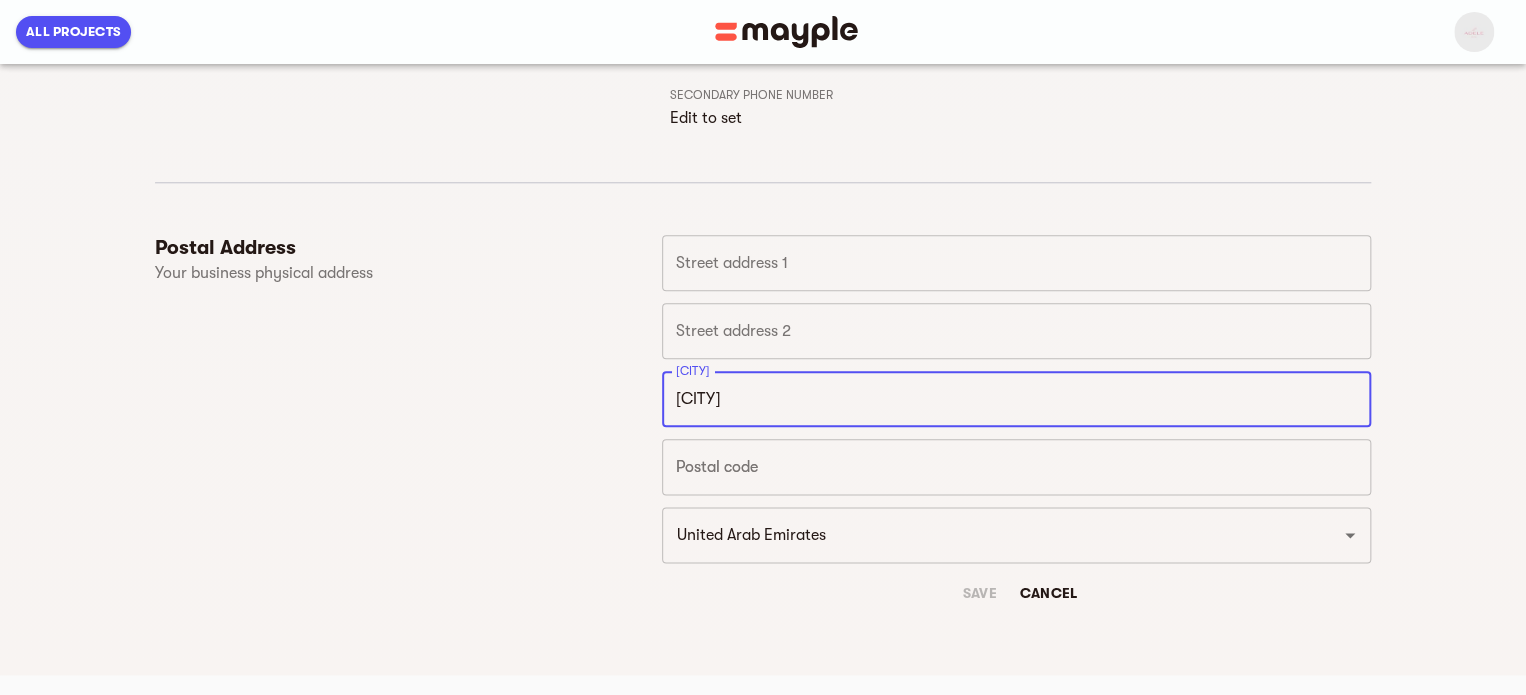 type on "[CITY]" 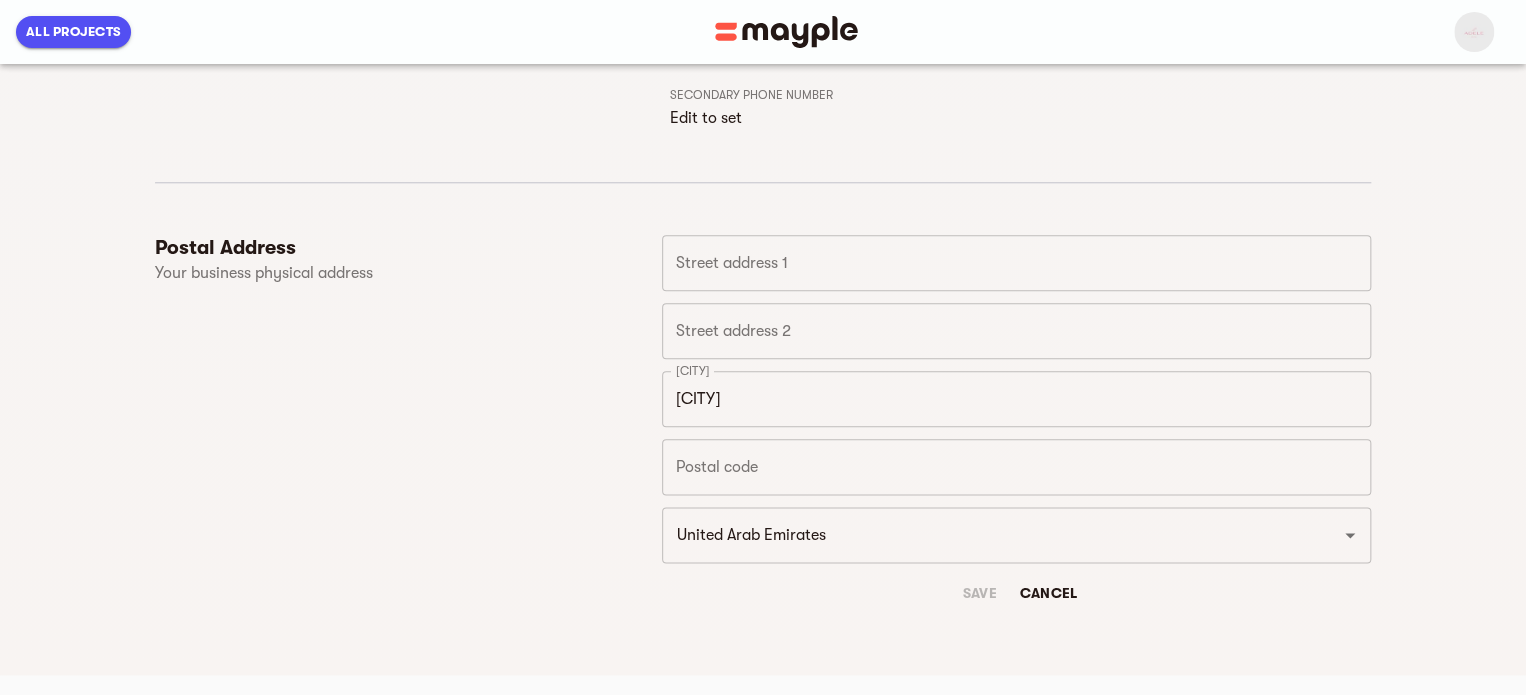 click on "Save Cancel" at bounding box center [1016, 593] 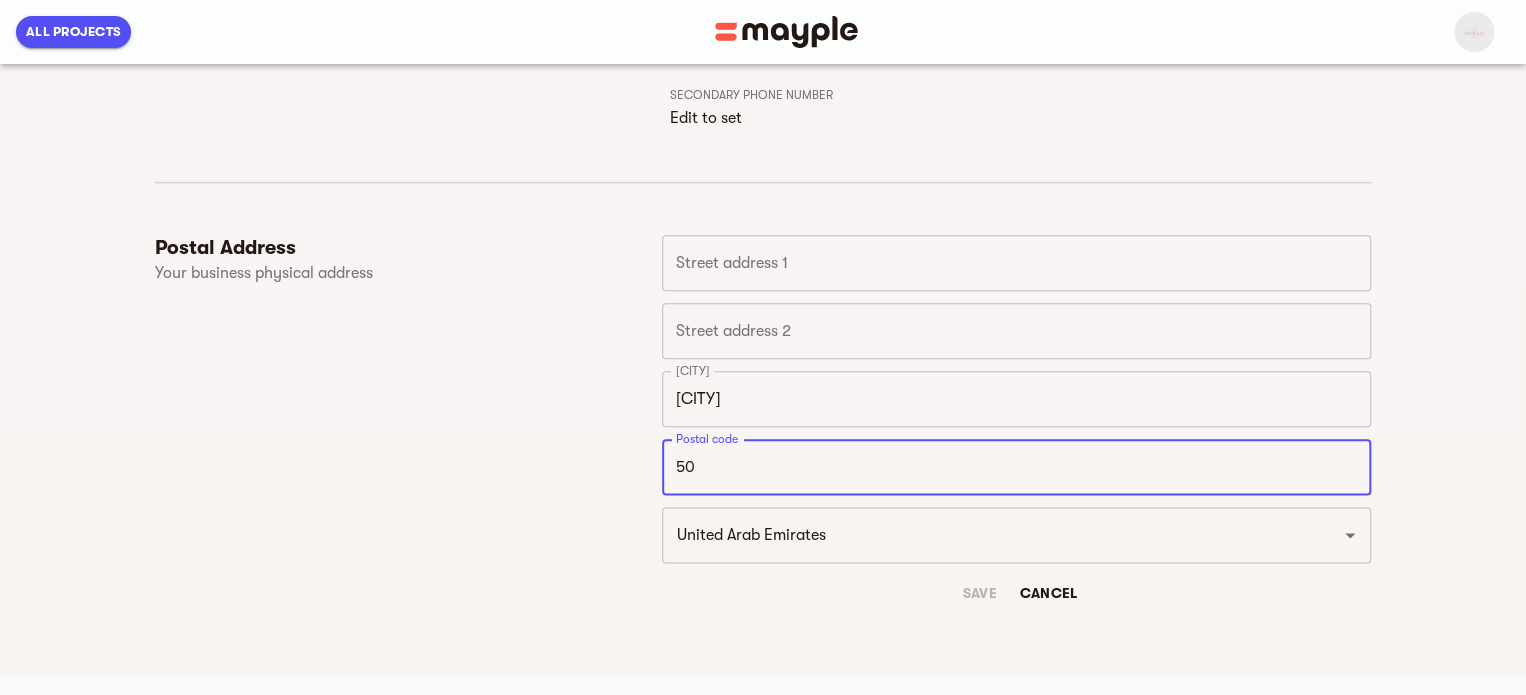 type on "50" 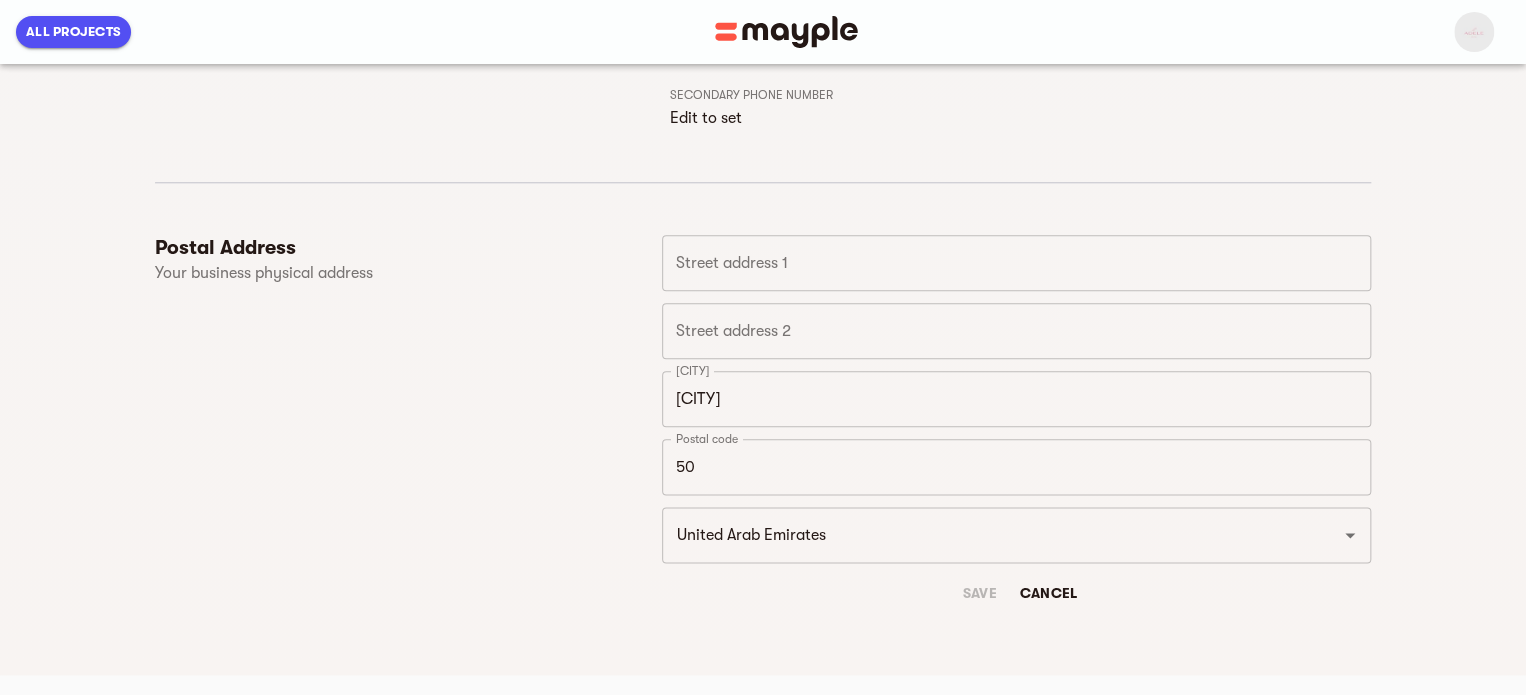 drag, startPoint x: 733, startPoint y: 331, endPoint x: 733, endPoint y: 316, distance: 15 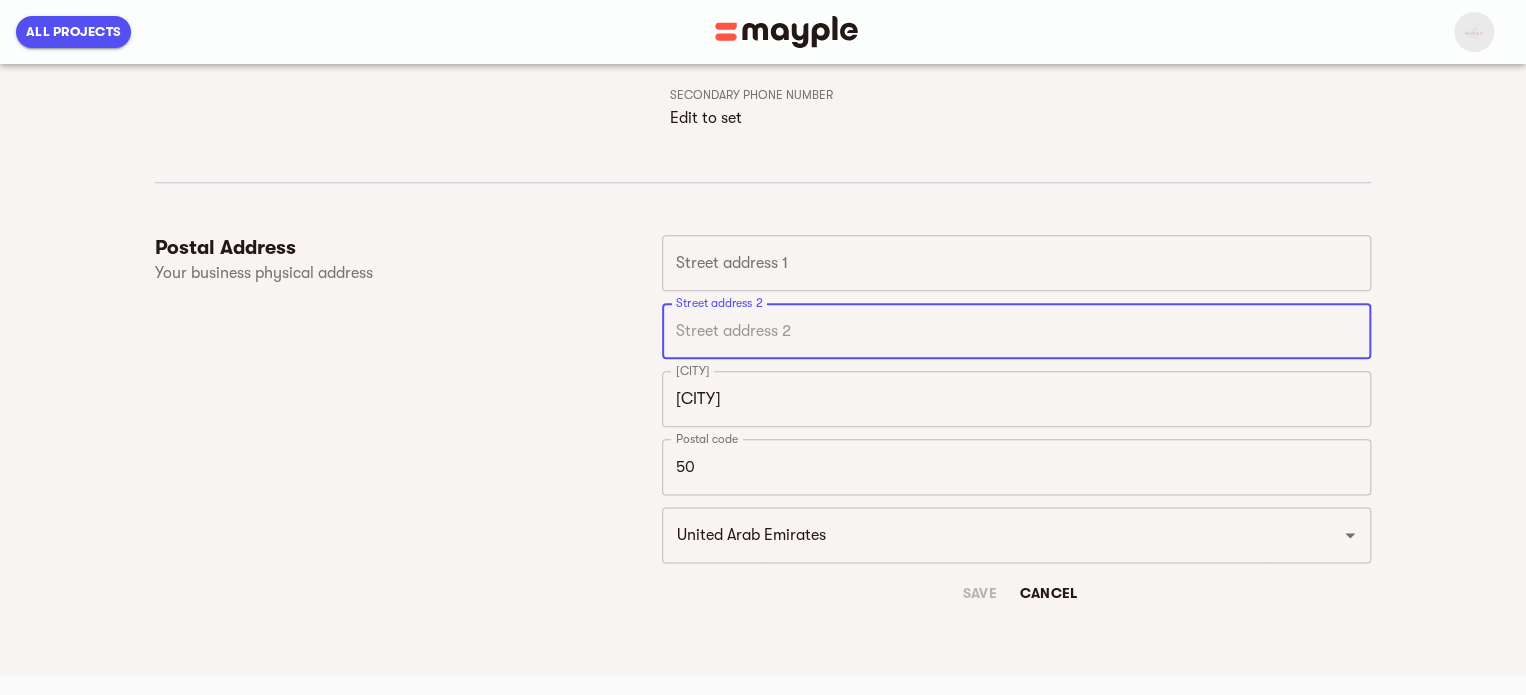 click at bounding box center [1016, 263] 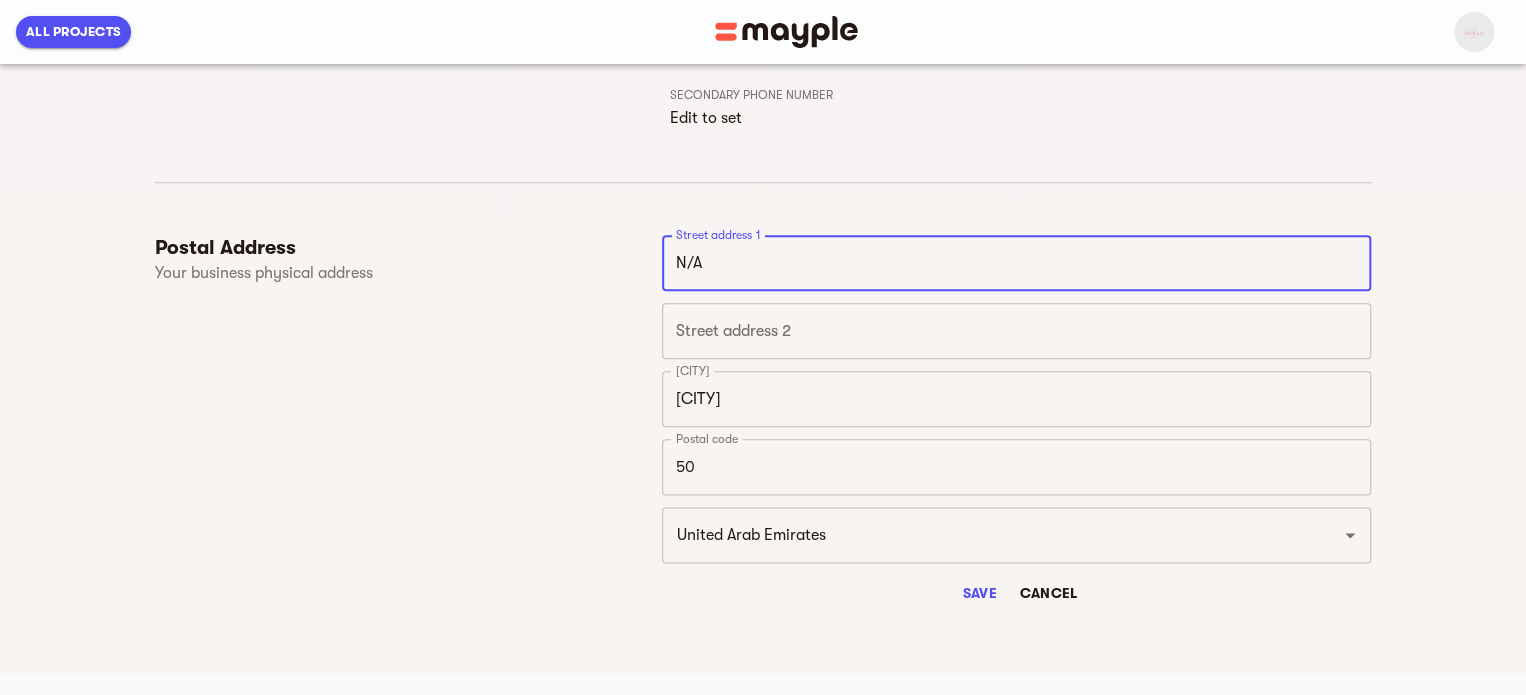 click on "N/A" at bounding box center [1016, 263] 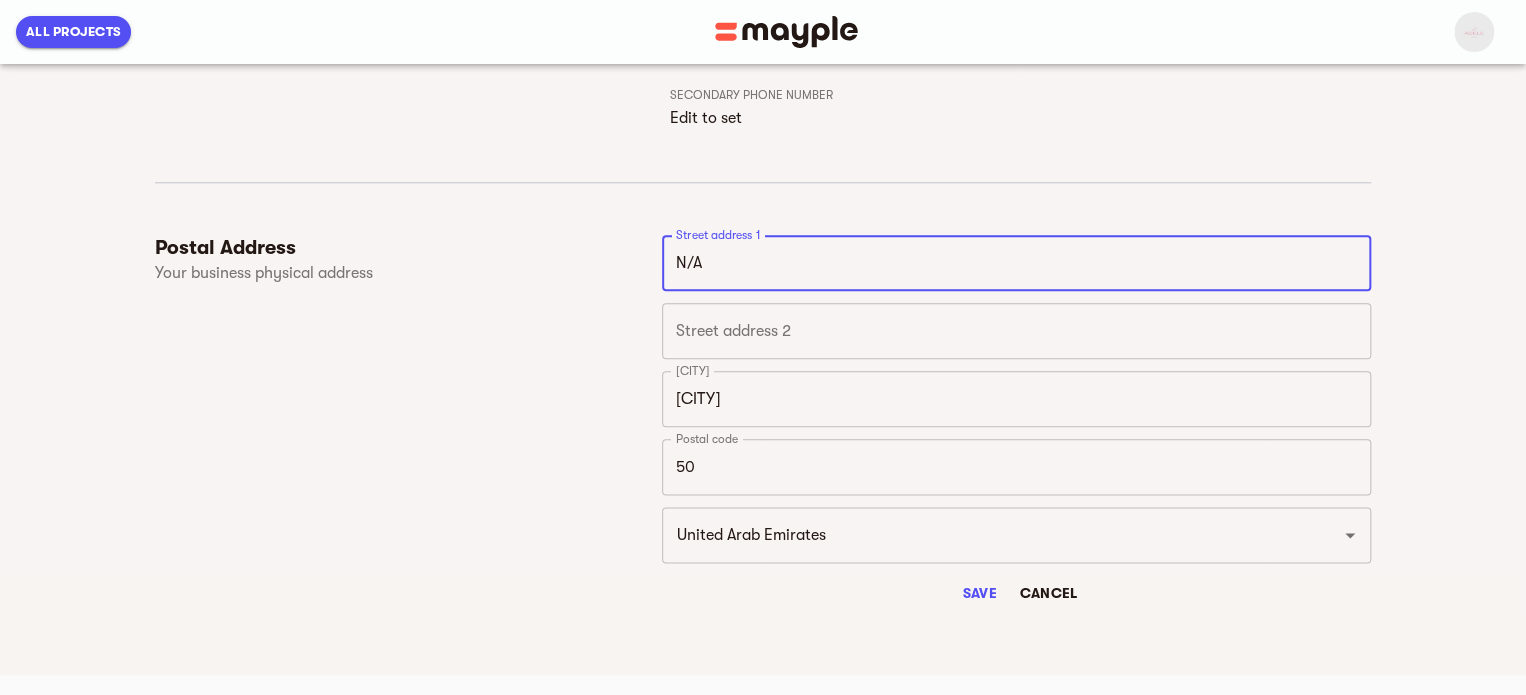 click on "N/A" at bounding box center (1016, 263) 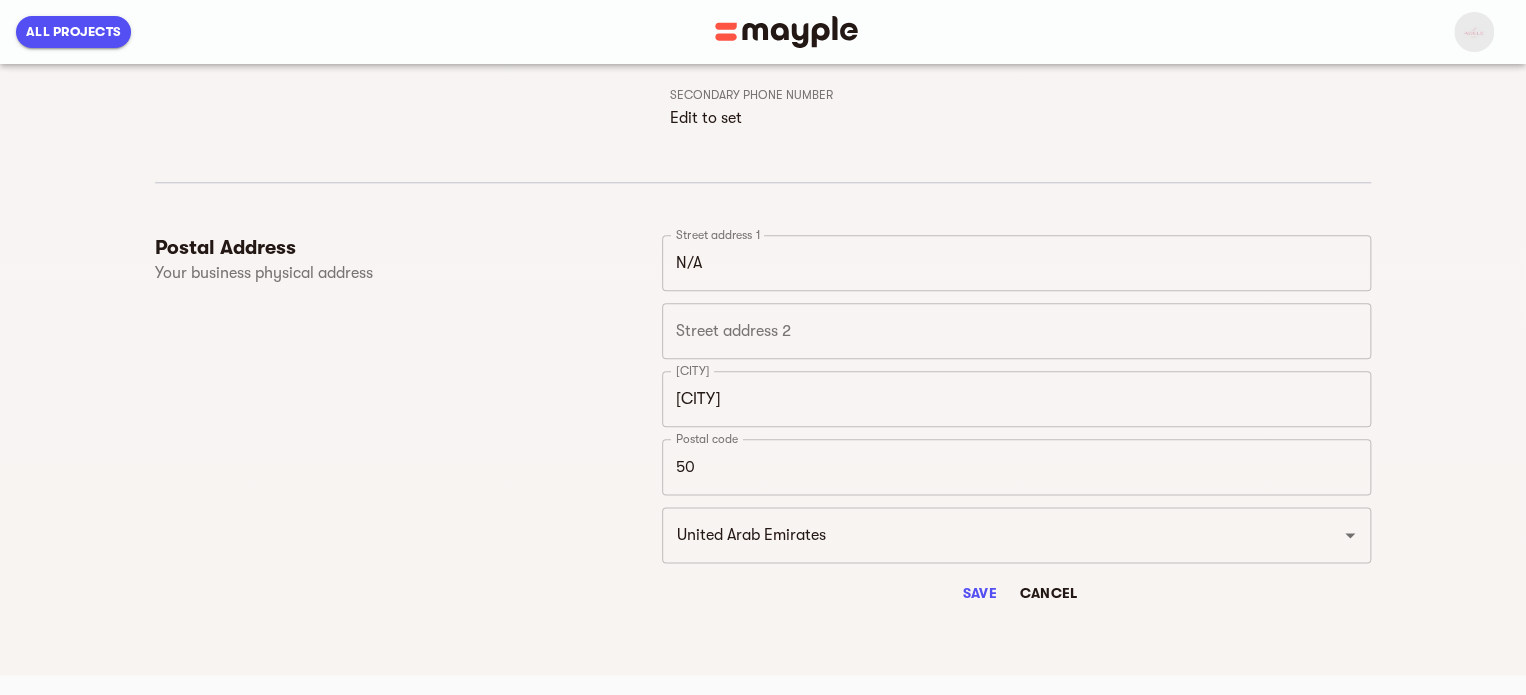 click on "Save" at bounding box center [979, 593] 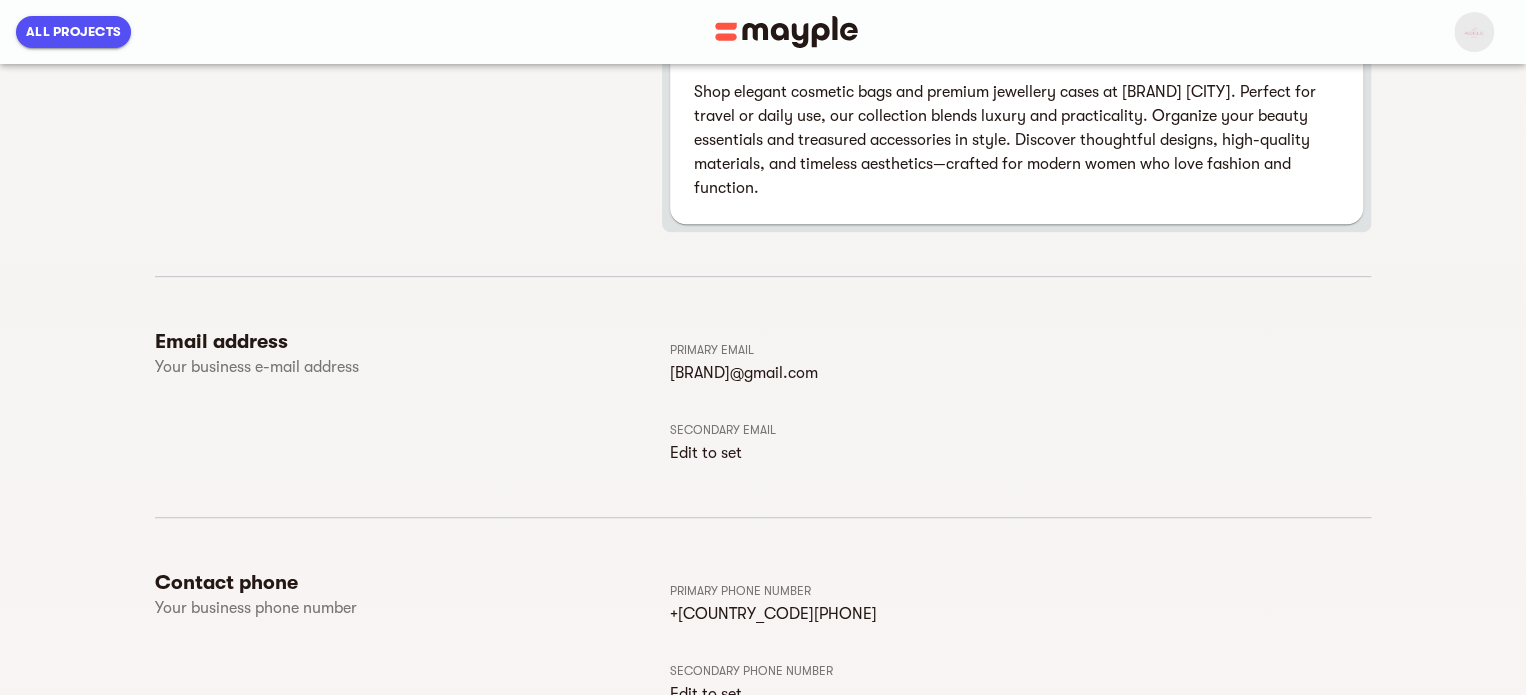 scroll, scrollTop: 0, scrollLeft: 0, axis: both 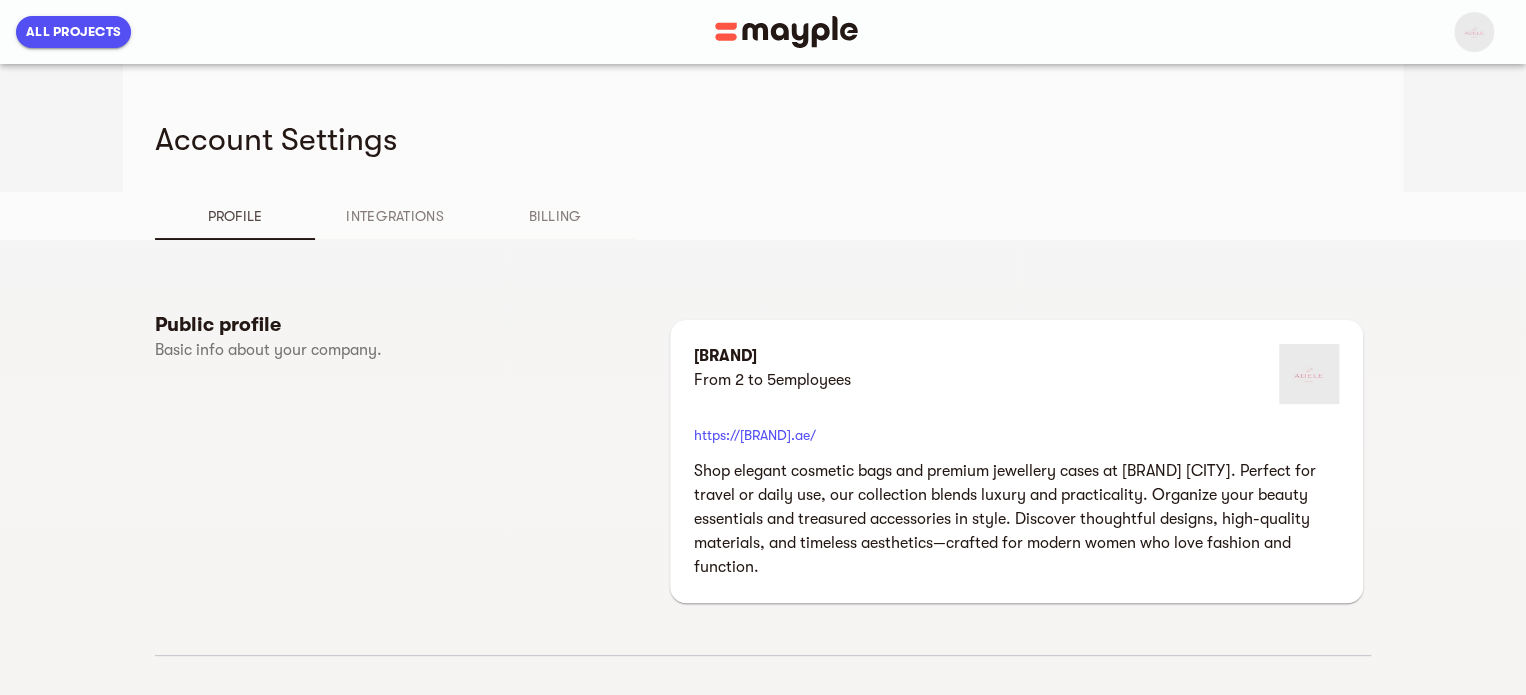 click at bounding box center [1474, 32] 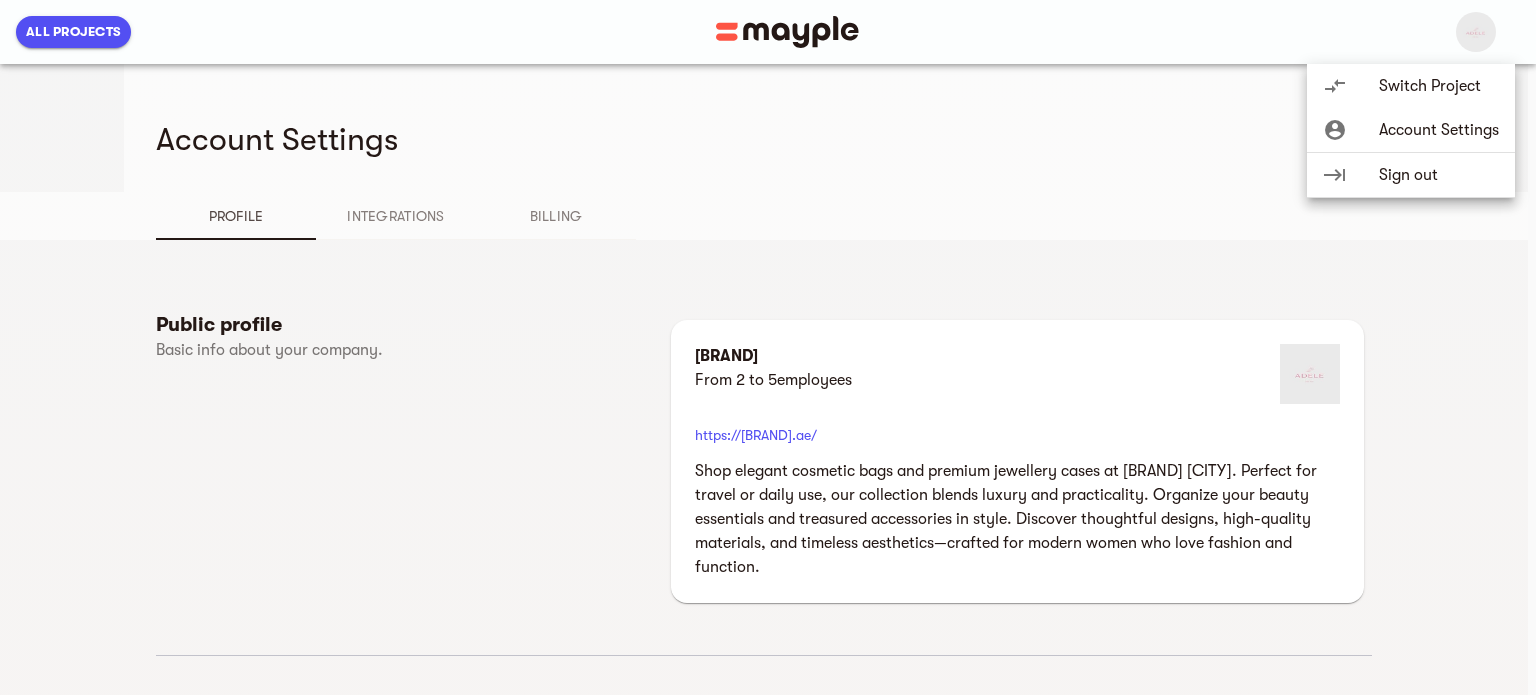 click at bounding box center [768, 347] 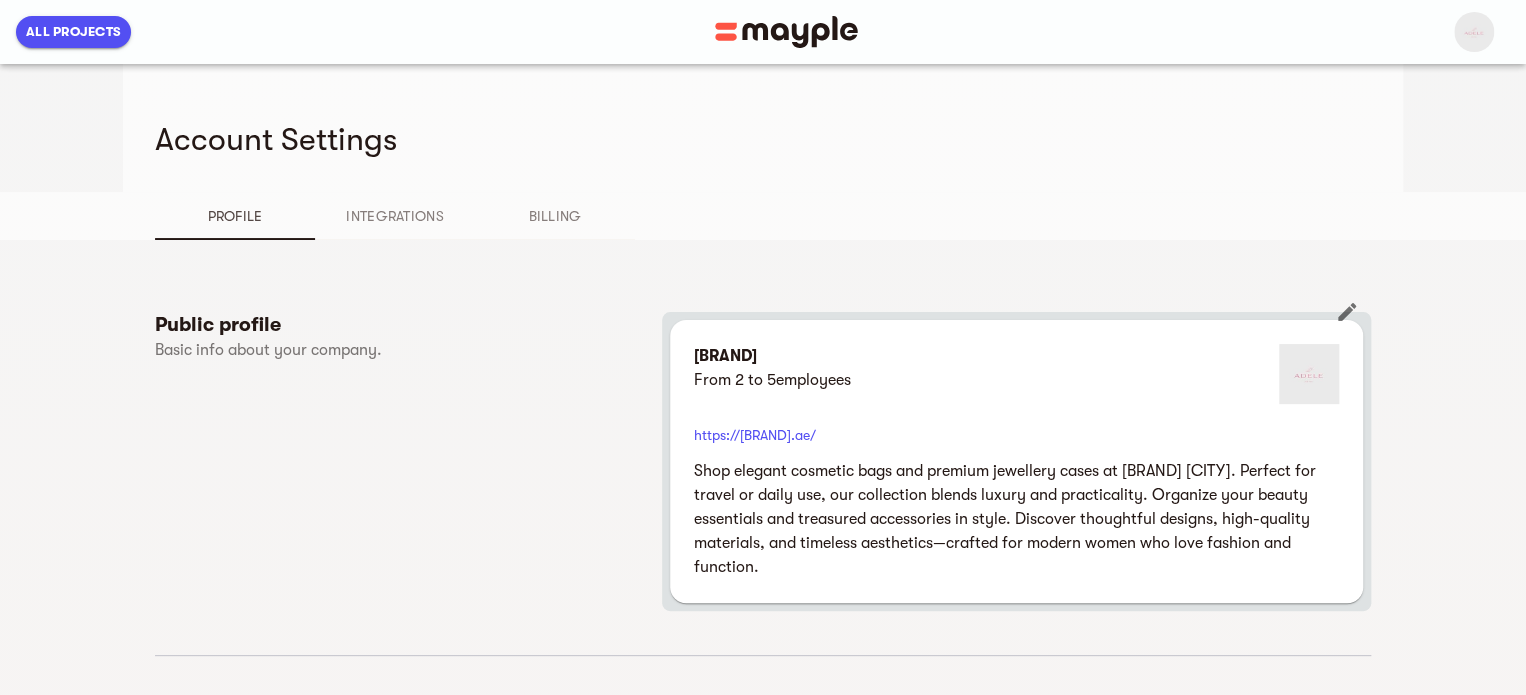click on "[BRAND]" at bounding box center [772, 356] 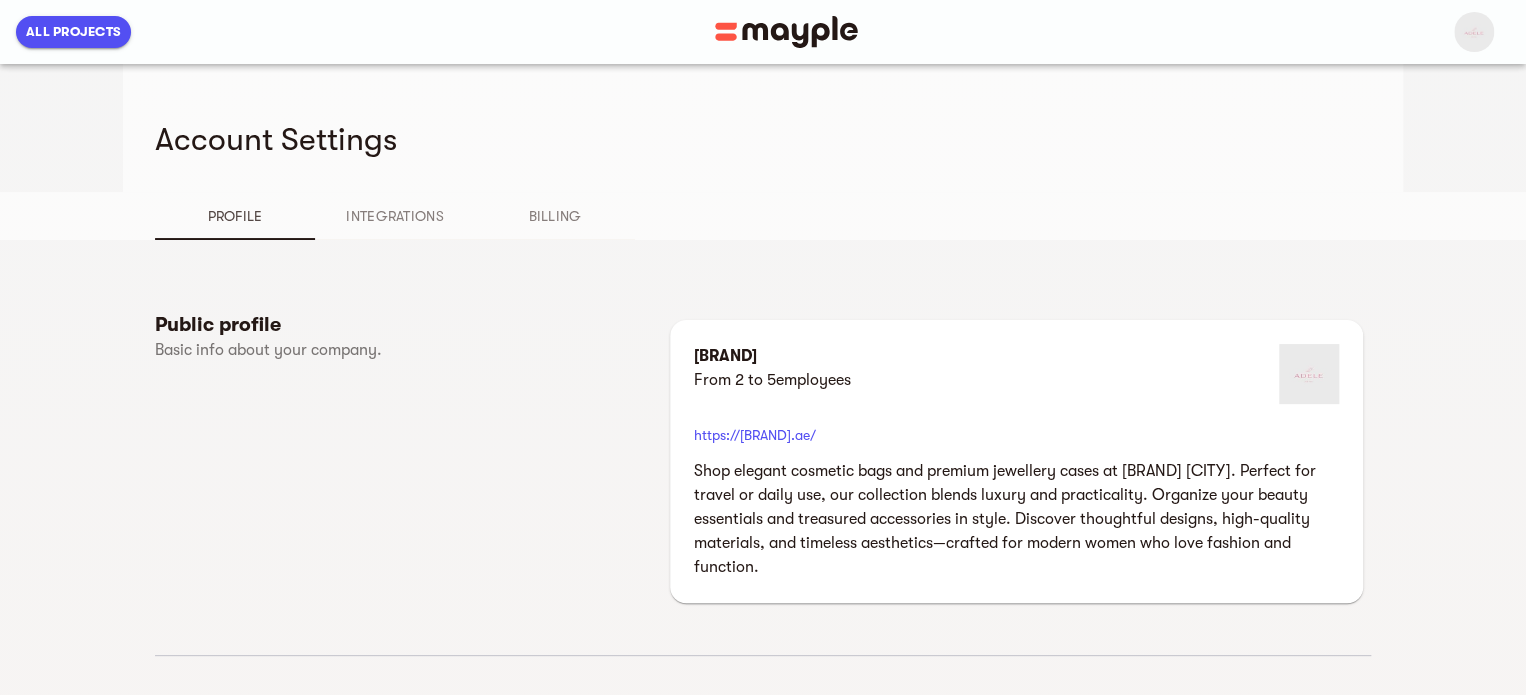 click on "All Projects" at bounding box center [73, 32] 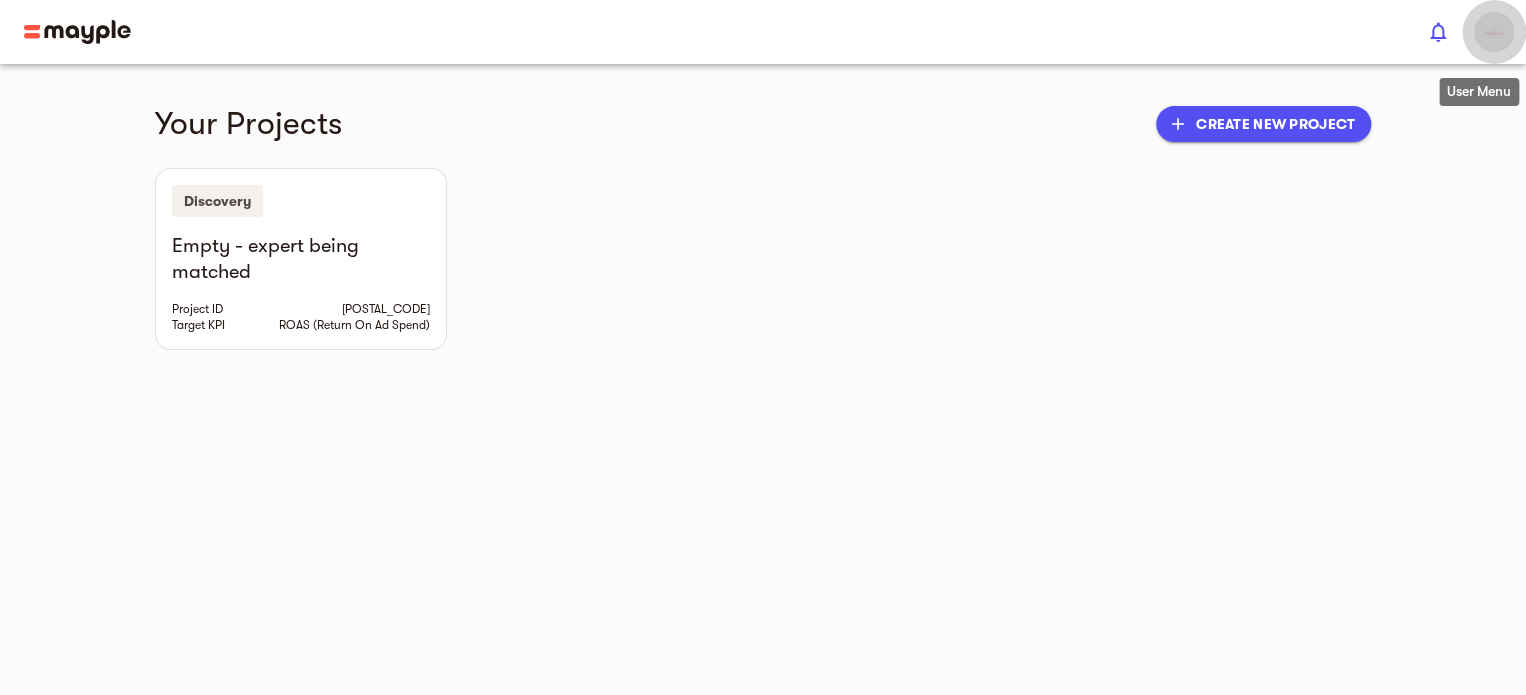 click at bounding box center (1494, 32) 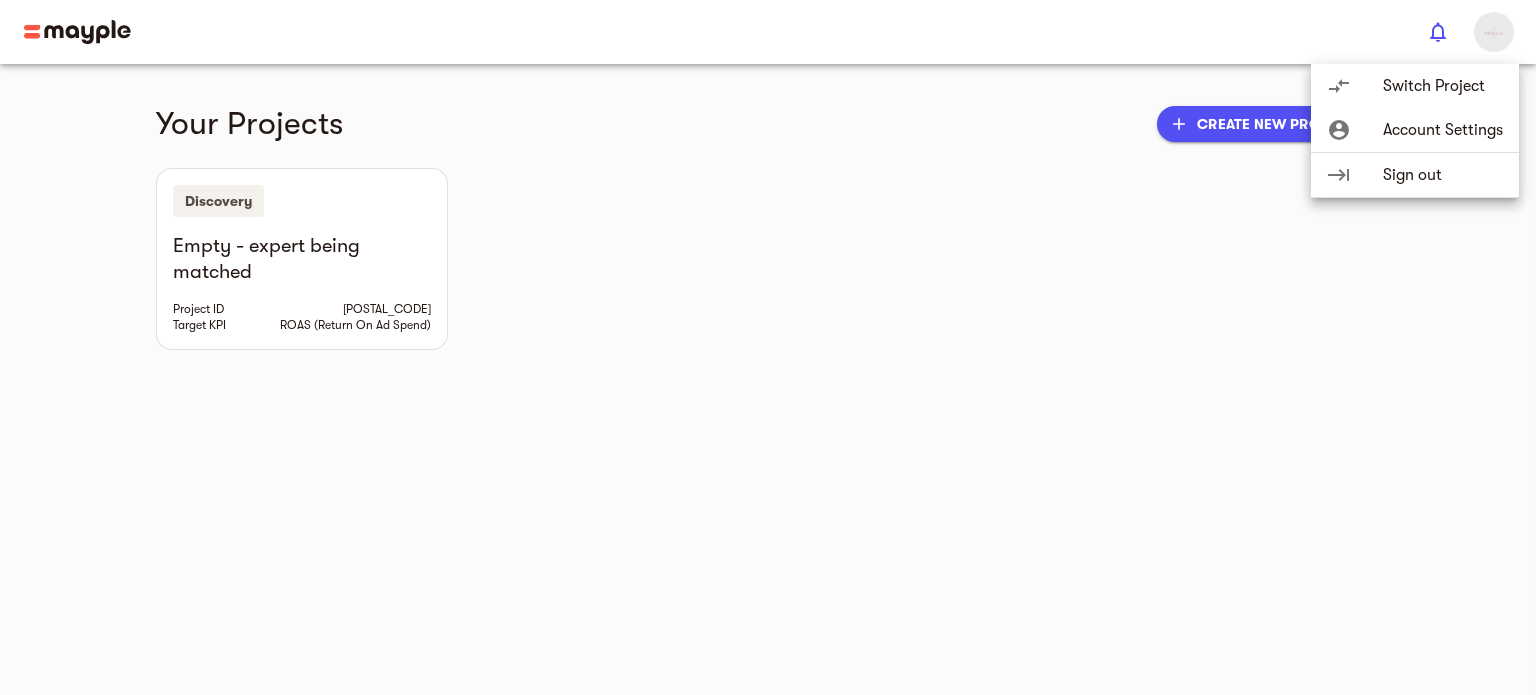 click on "Account Settings" at bounding box center (1443, 130) 